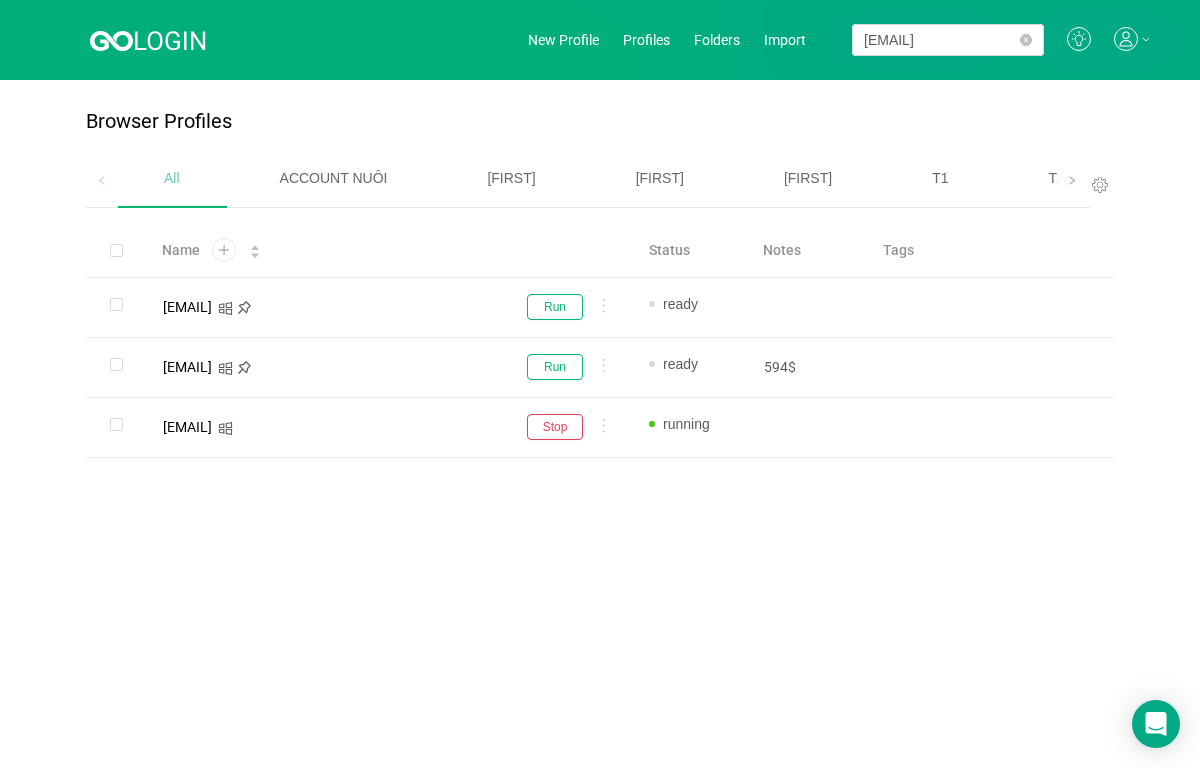 click at bounding box center [1026, 40] 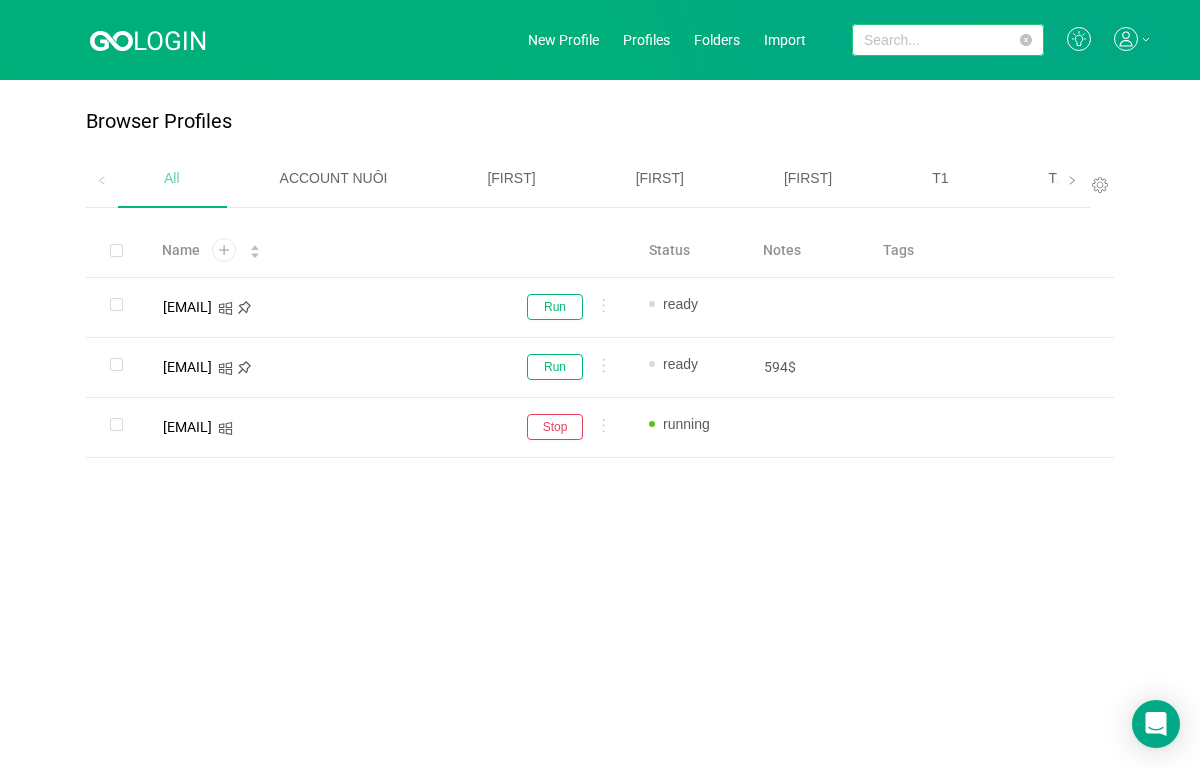 scroll, scrollTop: 0, scrollLeft: 0, axis: both 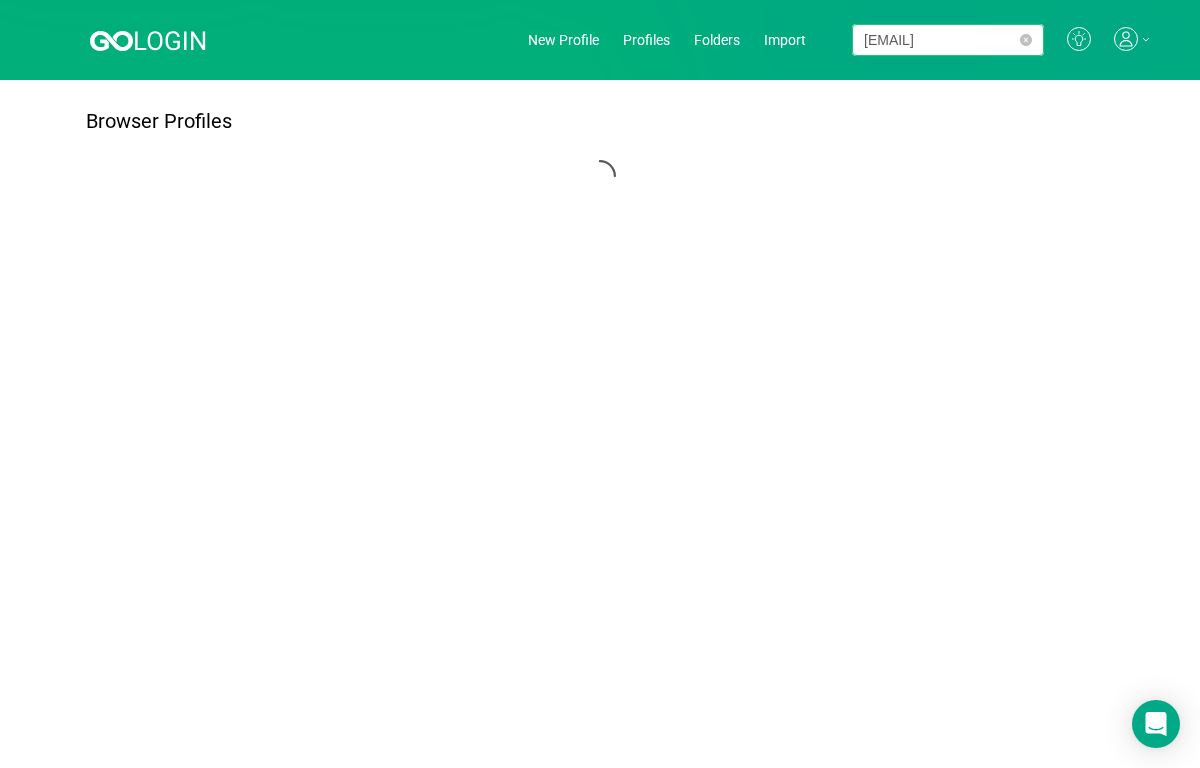 type on "[EMAIL]" 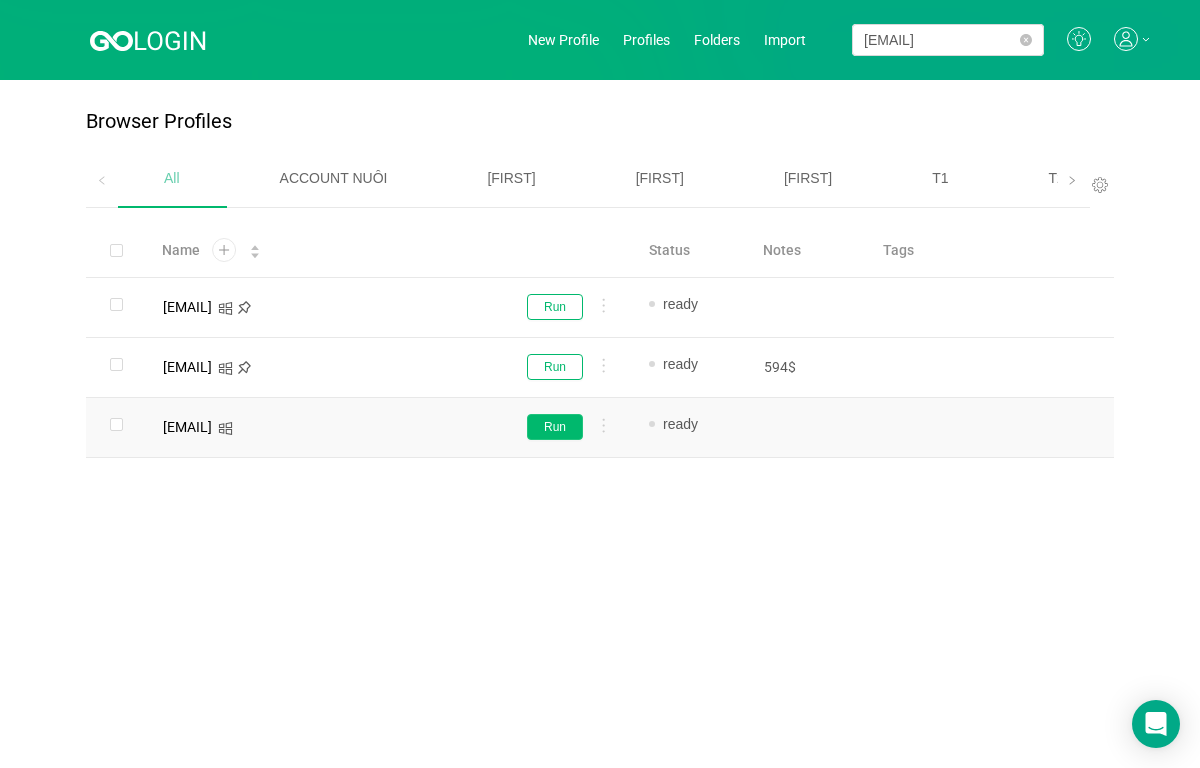 scroll, scrollTop: 0, scrollLeft: 0, axis: both 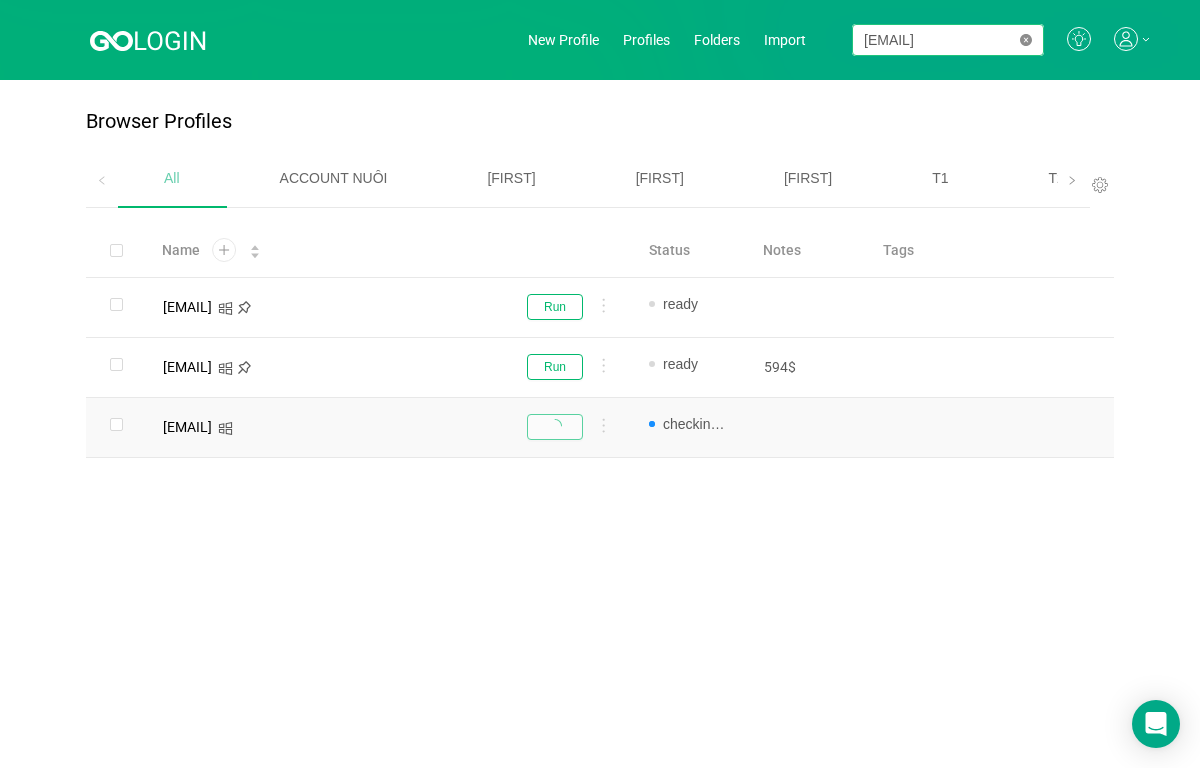 click at bounding box center (1026, 40) 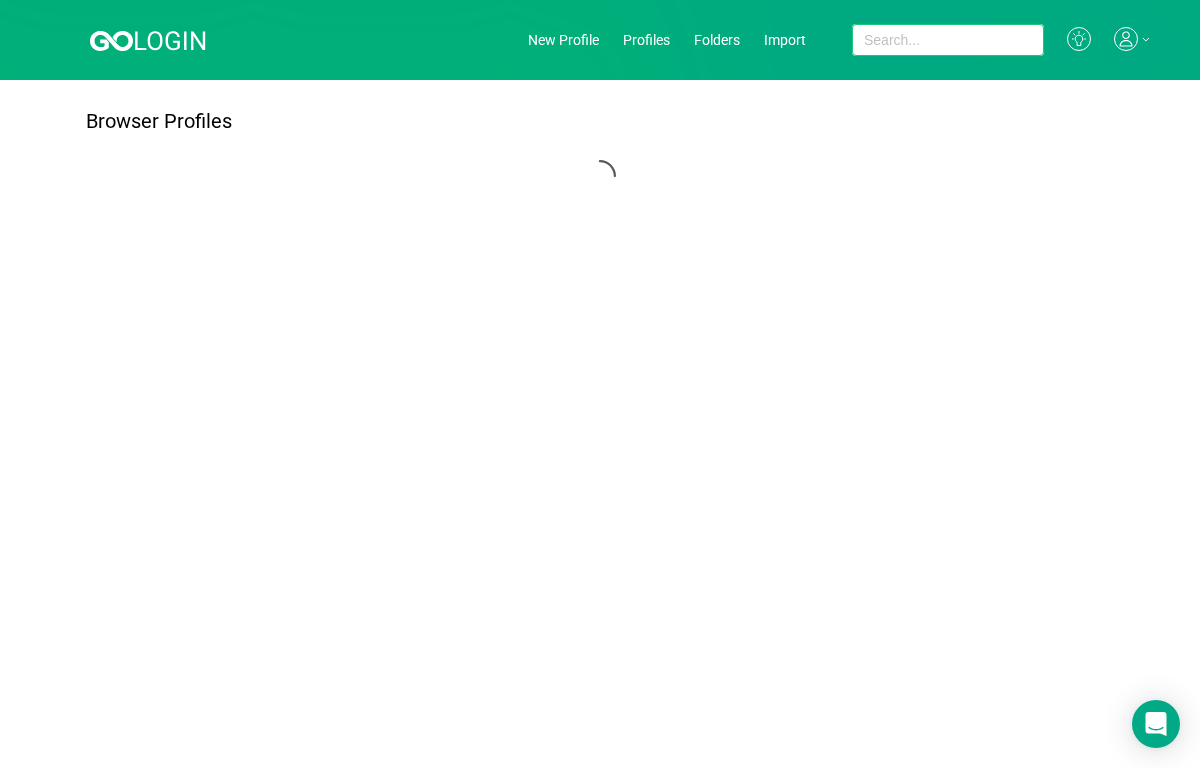 paste on "[EMAIL]" 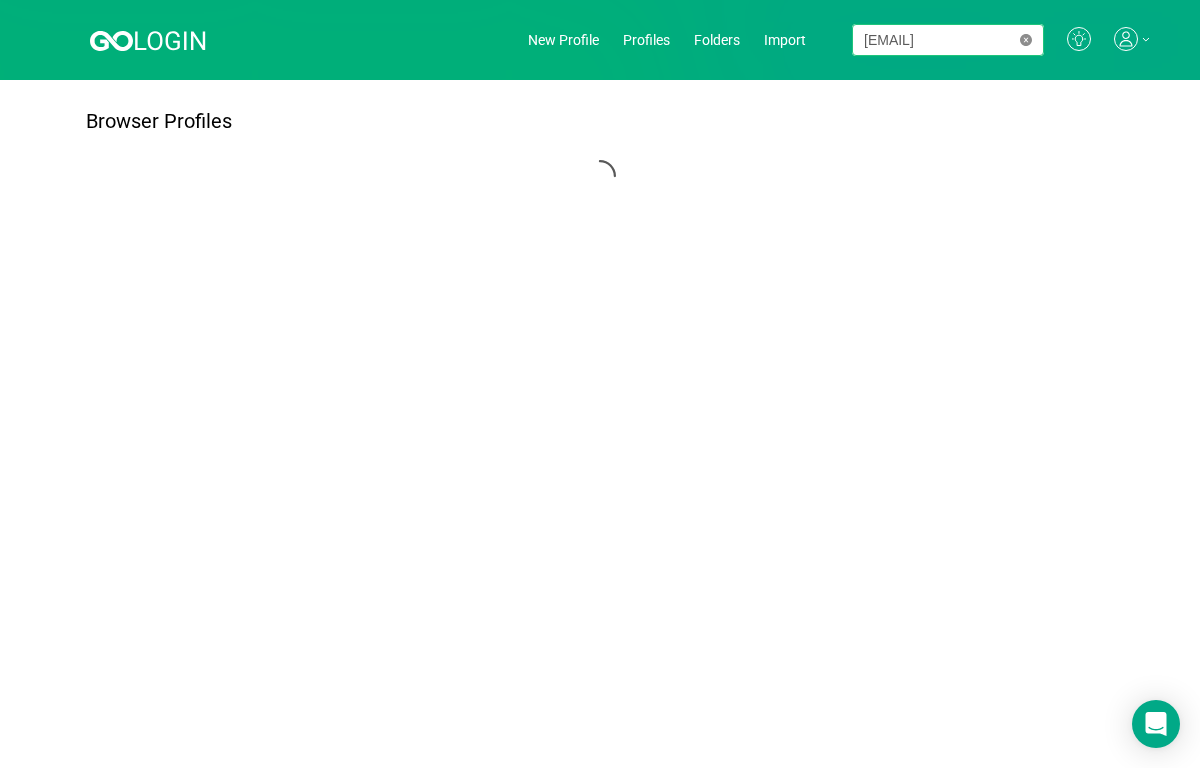scroll, scrollTop: 0, scrollLeft: 38, axis: horizontal 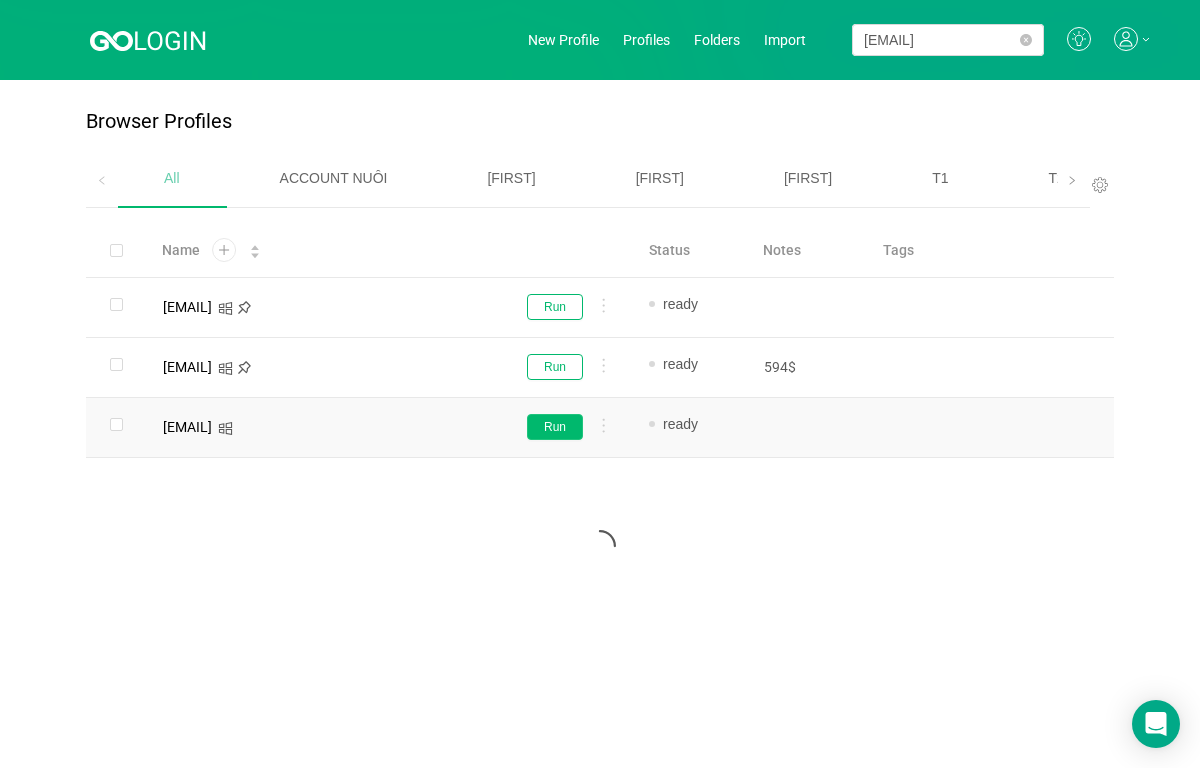 click on "Run" at bounding box center (555, 307) 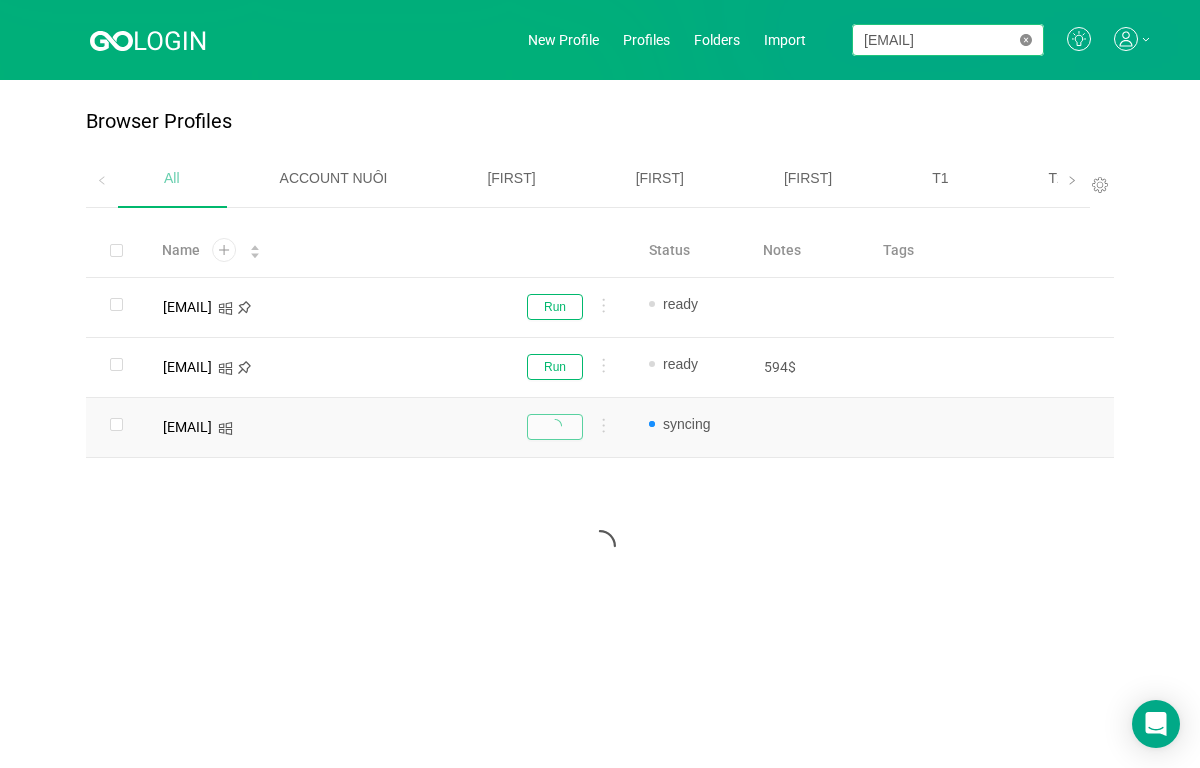 click at bounding box center (1026, 40) 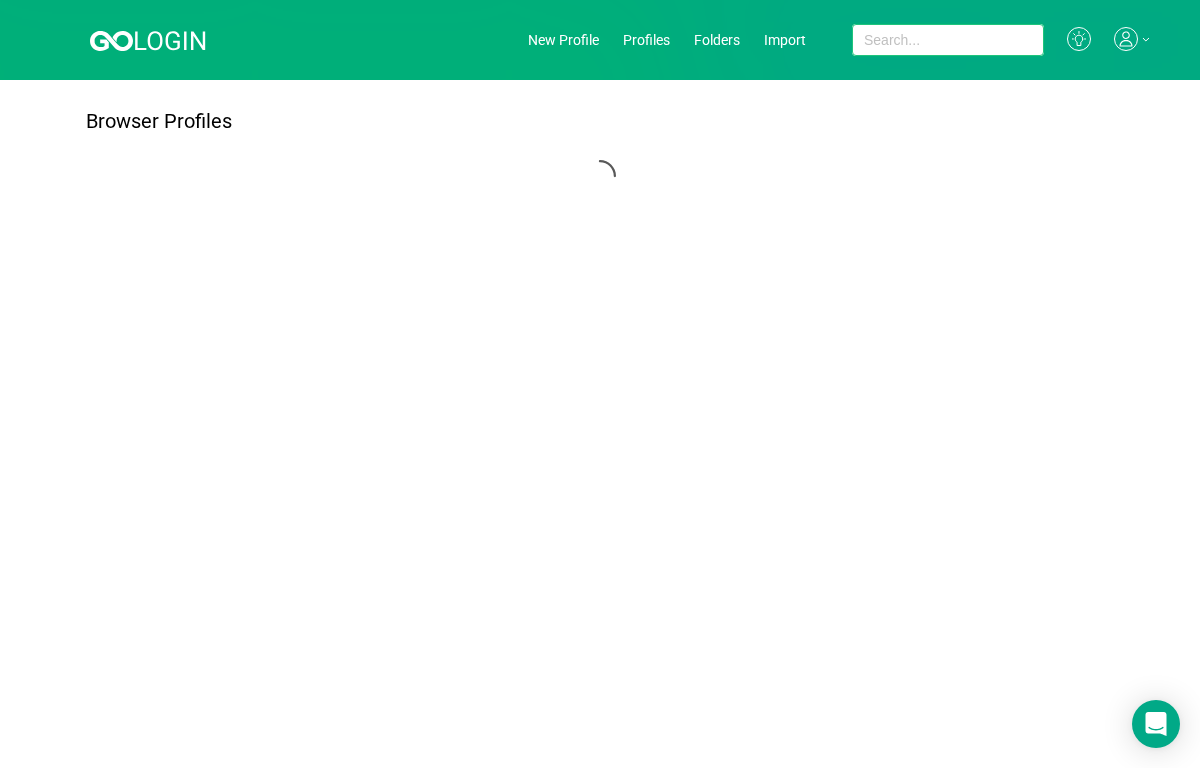 paste on "[EMAIL]" 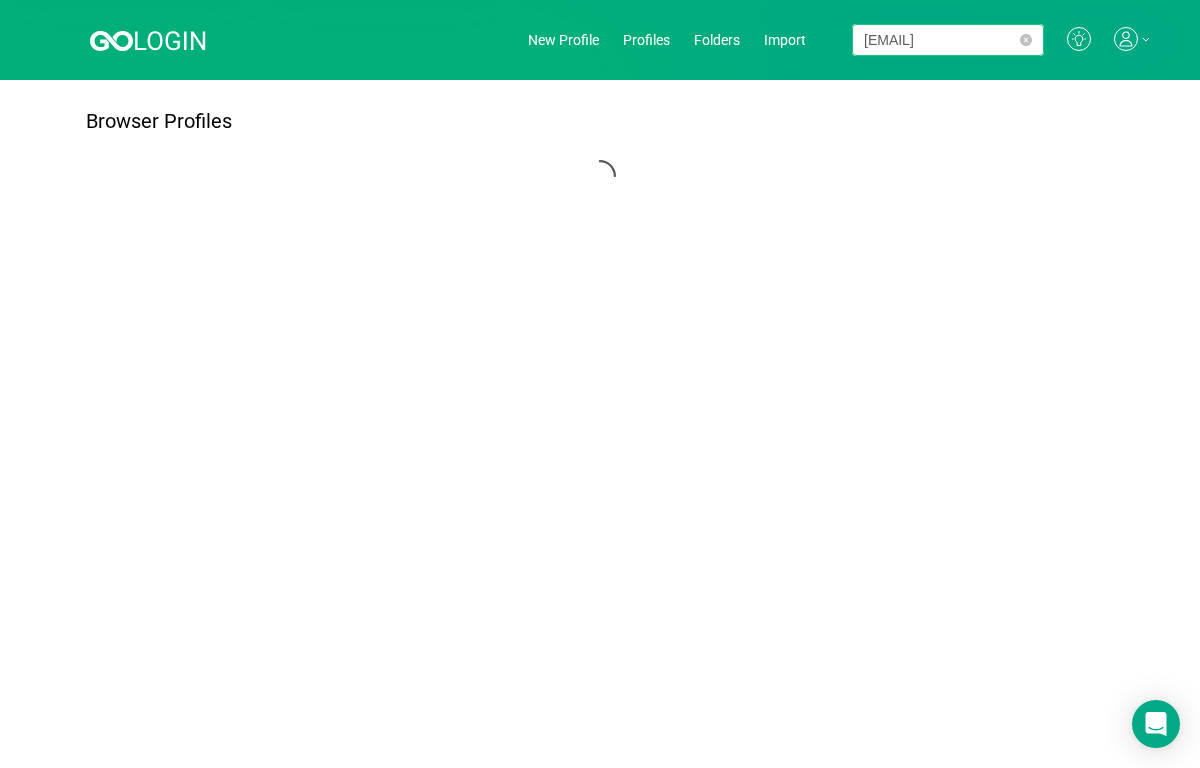 scroll, scrollTop: 0, scrollLeft: 54, axis: horizontal 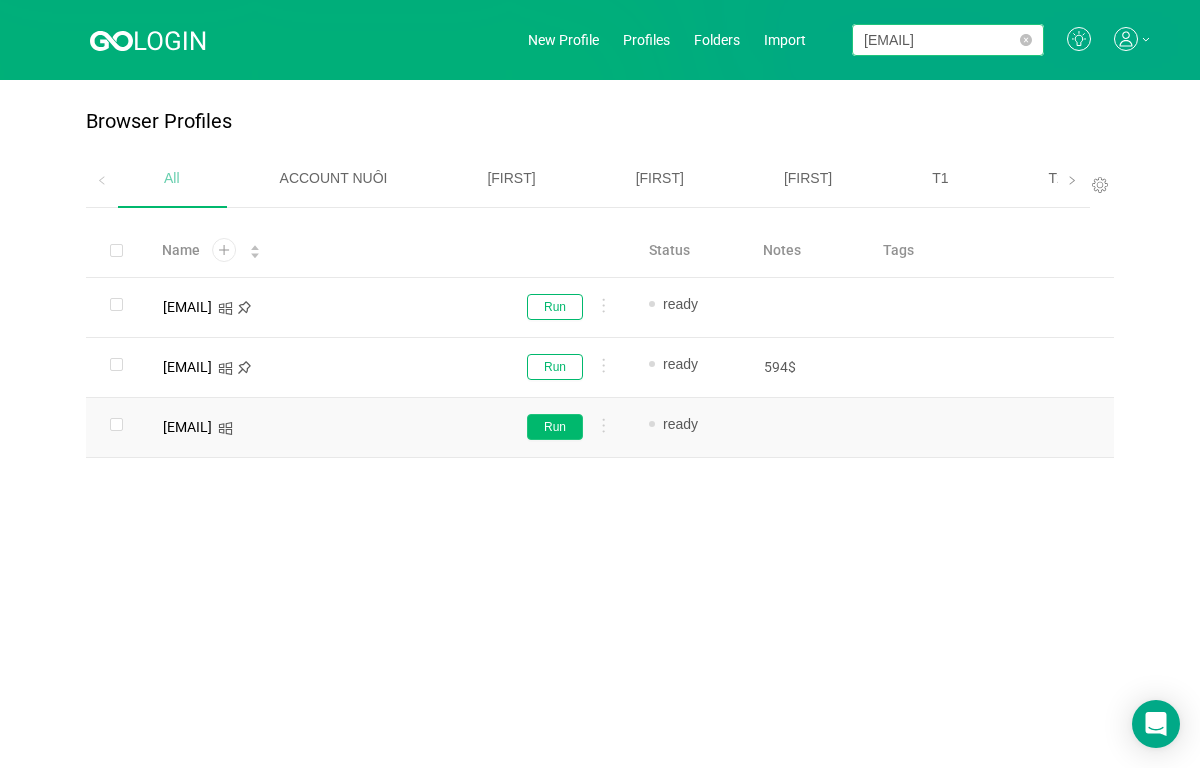 click on "Run" at bounding box center (555, 307) 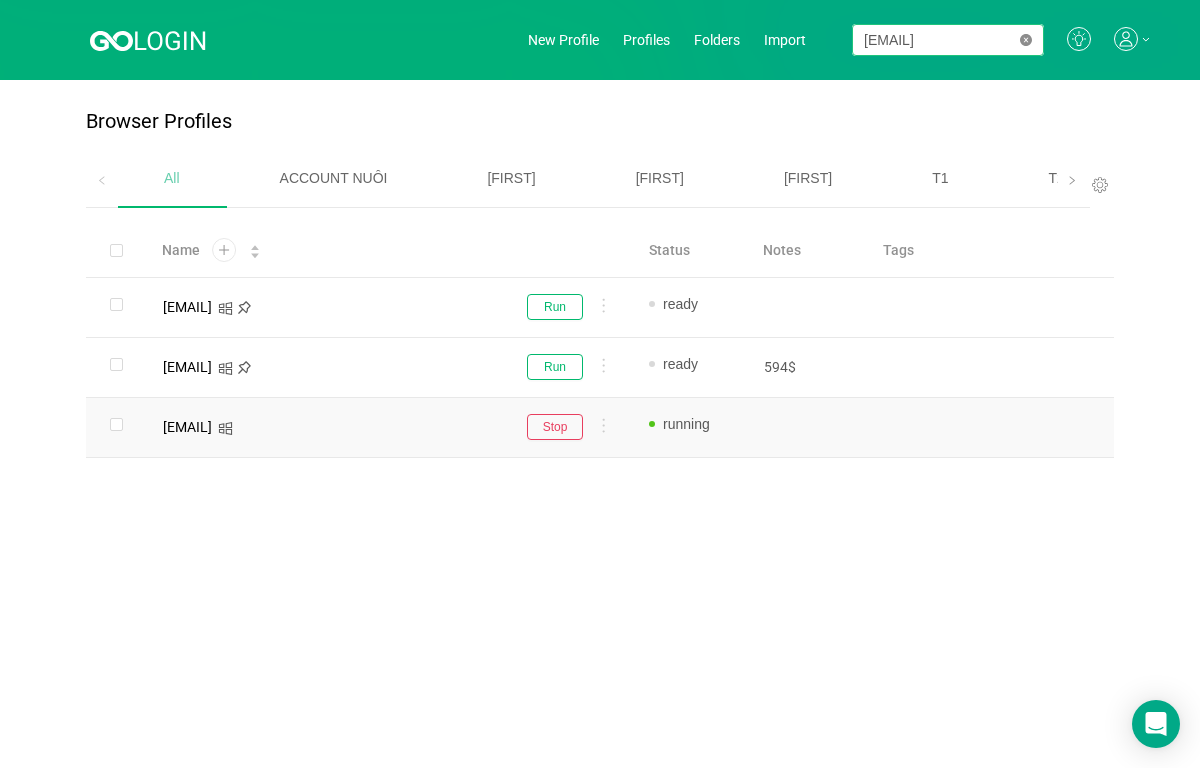 click at bounding box center (1026, 40) 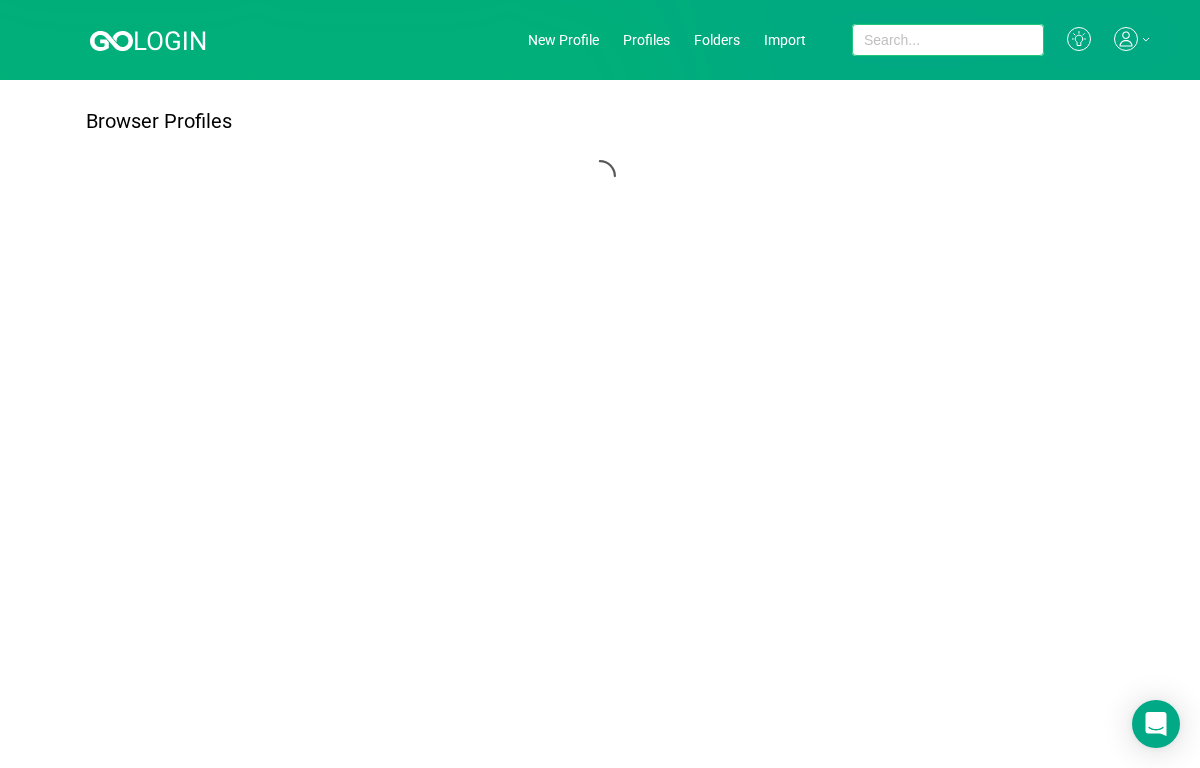 paste on "[EMAIL]" 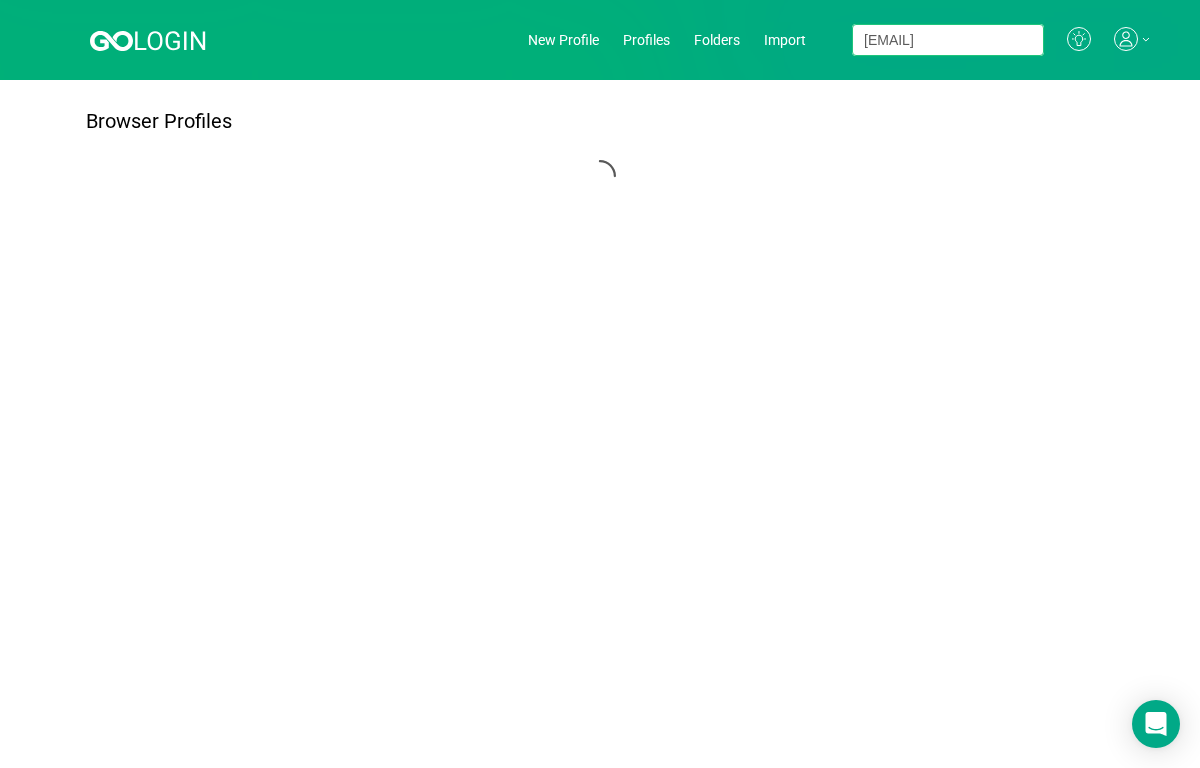 scroll, scrollTop: 0, scrollLeft: 53, axis: horizontal 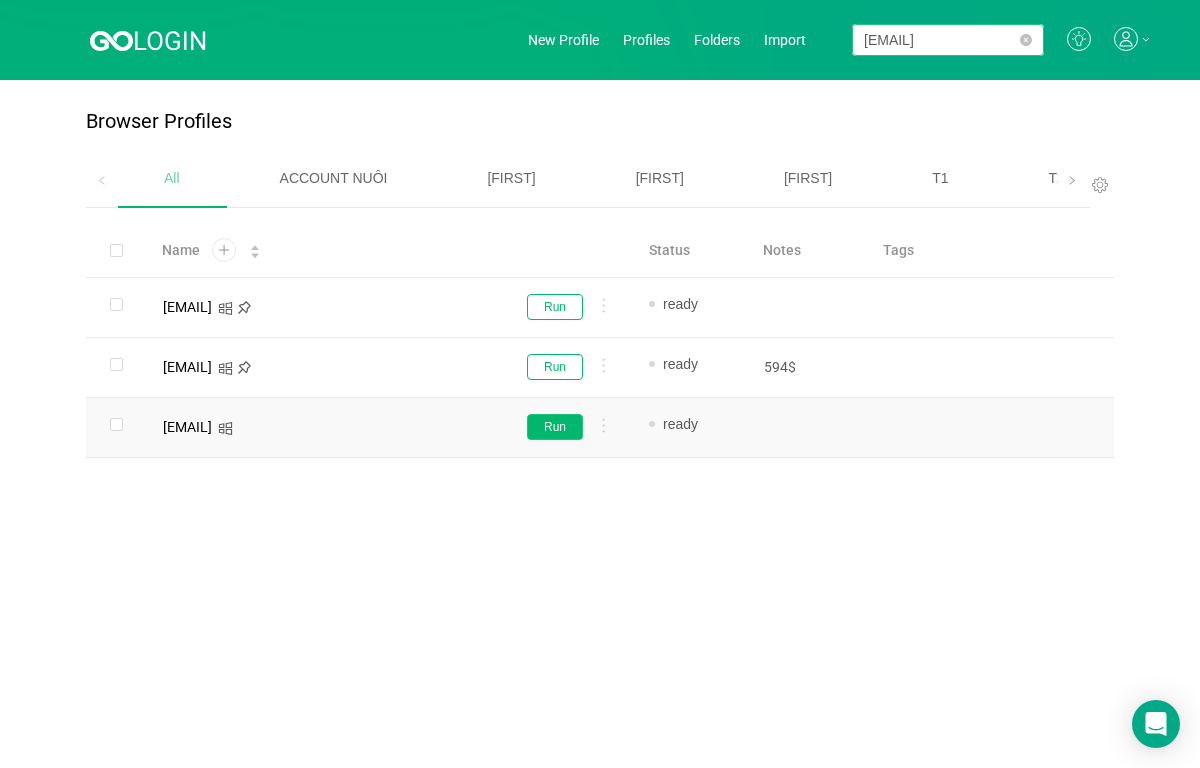click on "Run" at bounding box center (555, 307) 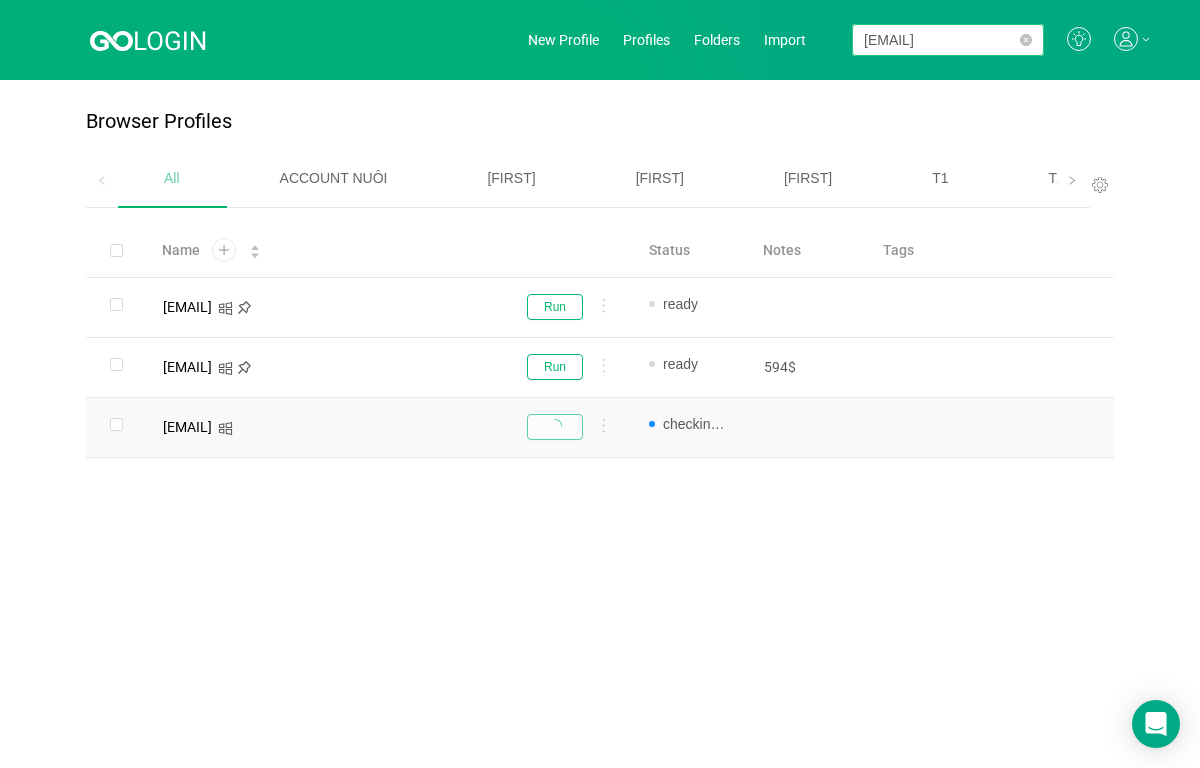 scroll, scrollTop: 0, scrollLeft: 0, axis: both 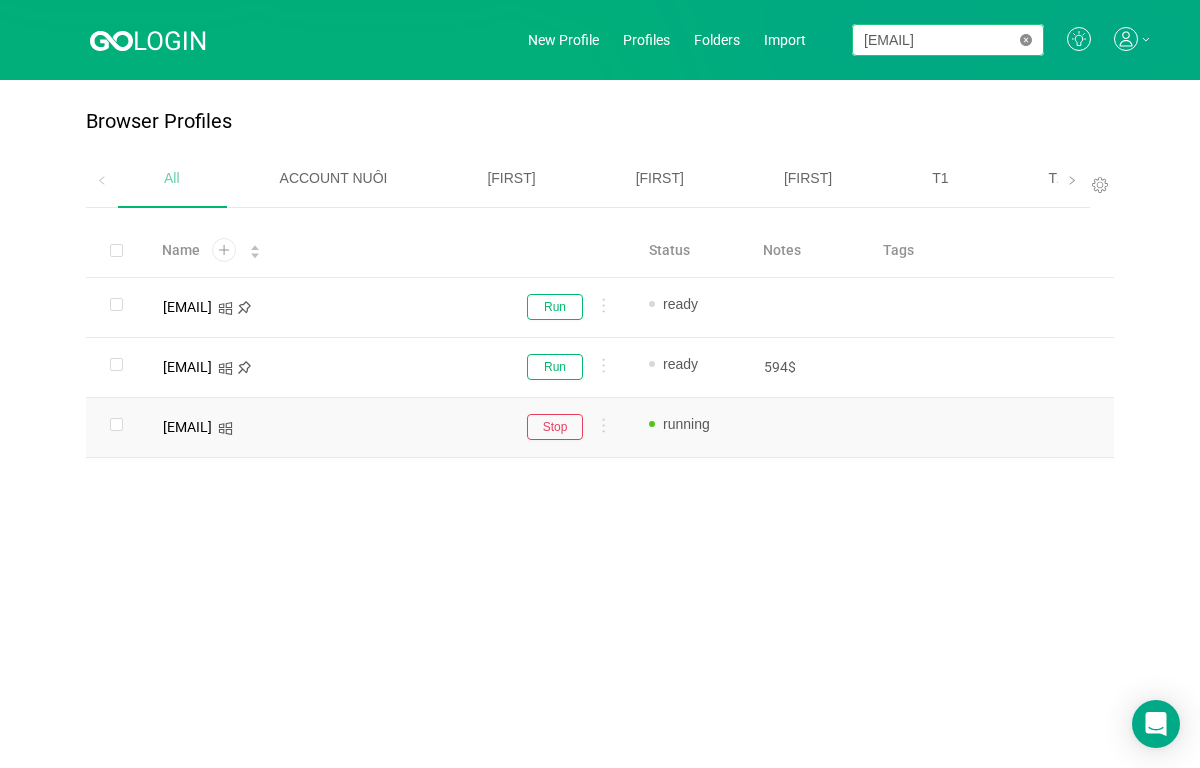 click at bounding box center (1026, 40) 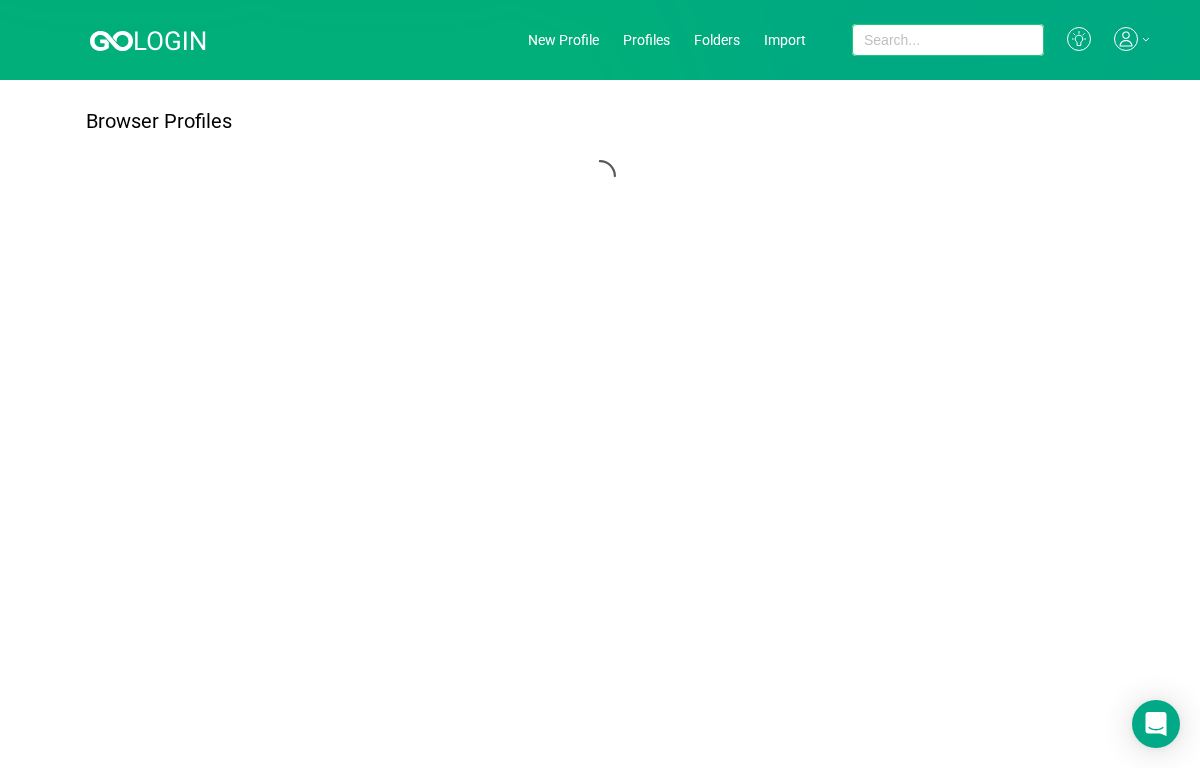 paste on "[EMAIL]" 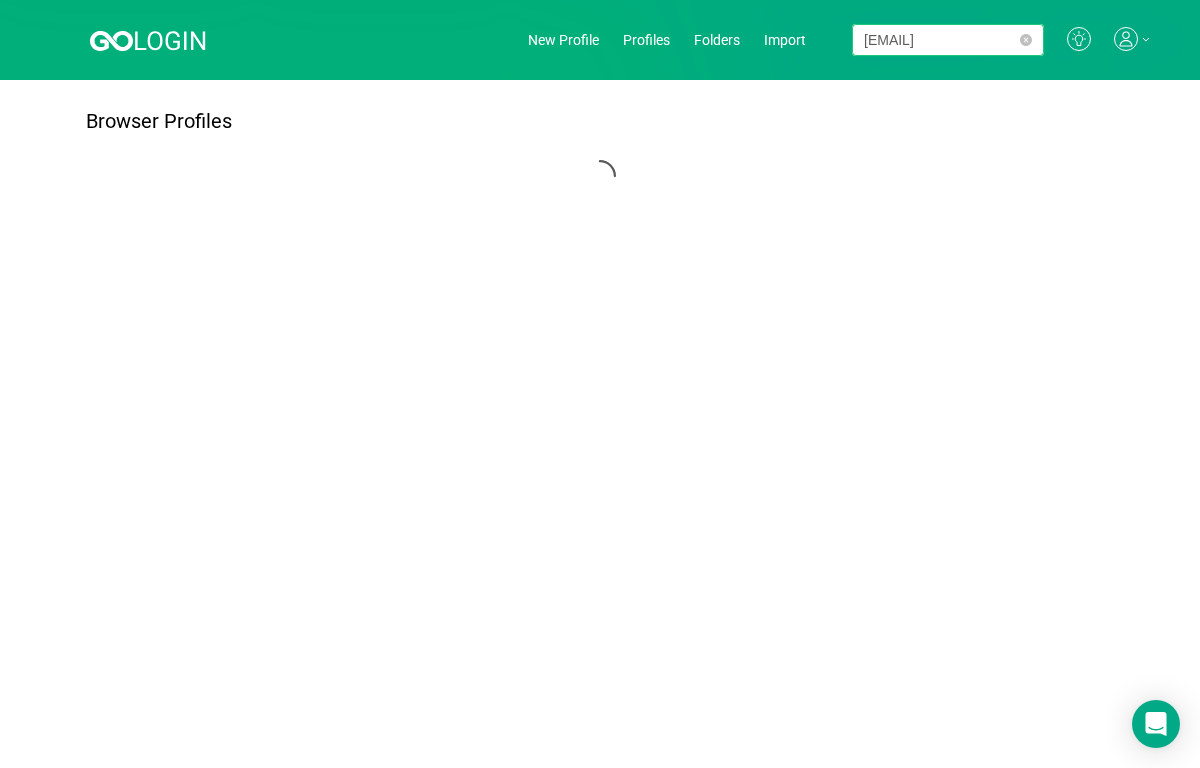 scroll, scrollTop: 0, scrollLeft: 85, axis: horizontal 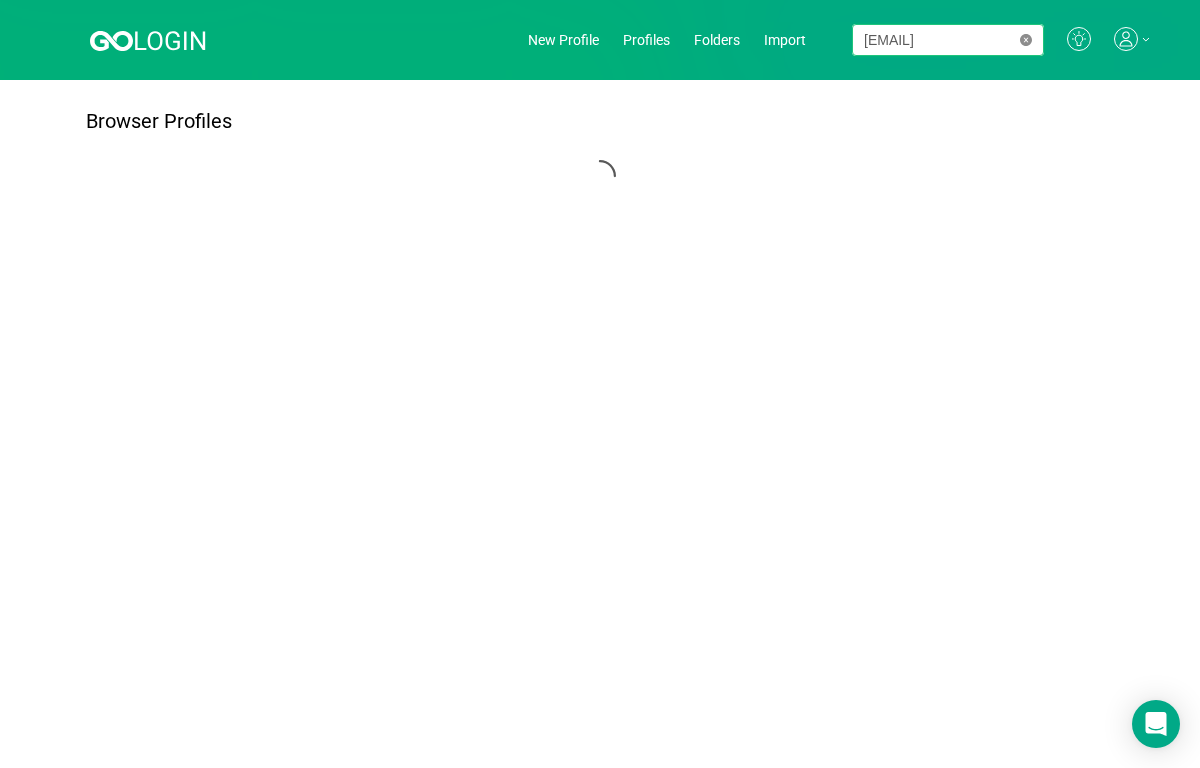 type on "[EMAIL]" 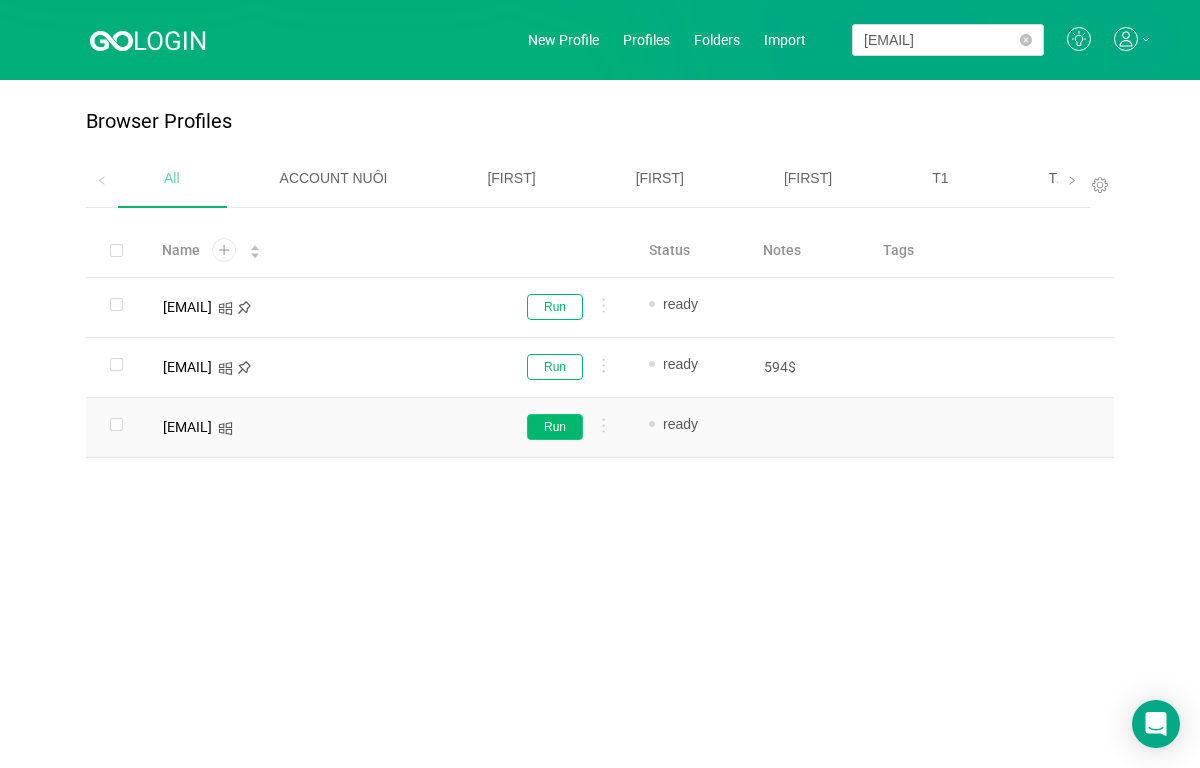 scroll, scrollTop: 0, scrollLeft: 0, axis: both 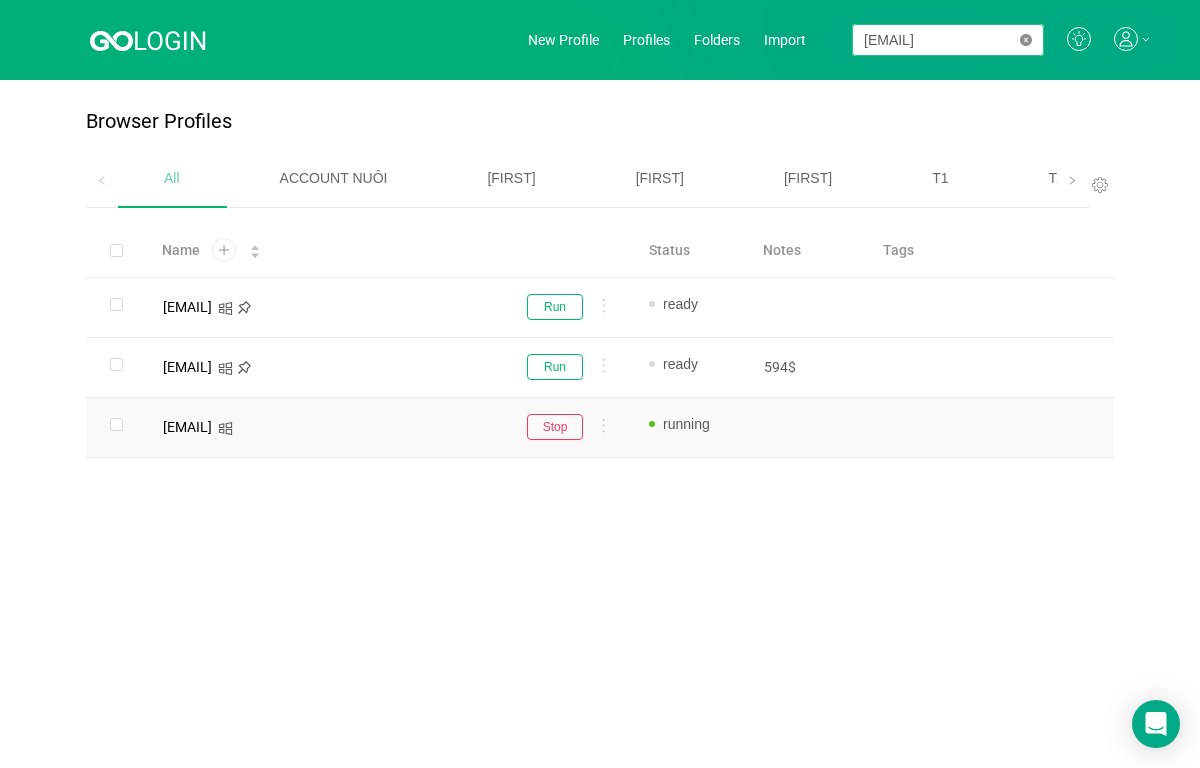 click at bounding box center (1026, 40) 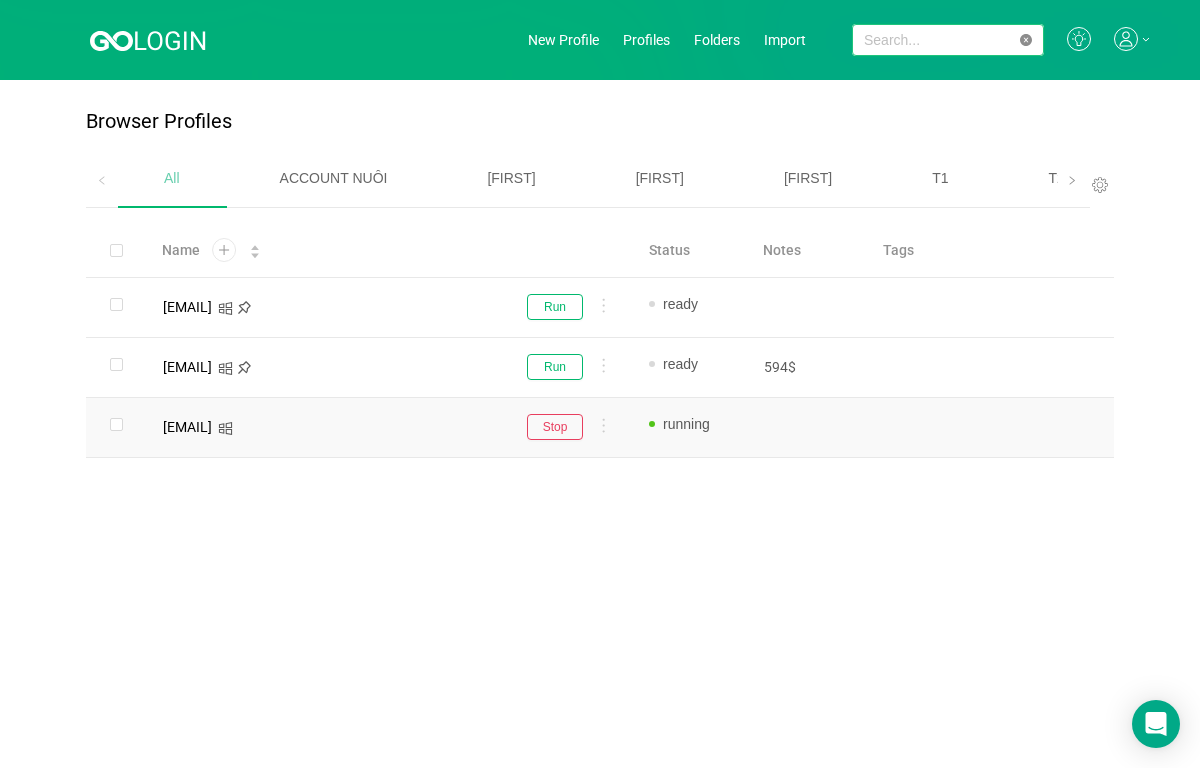 paste on "[EMAIL]" 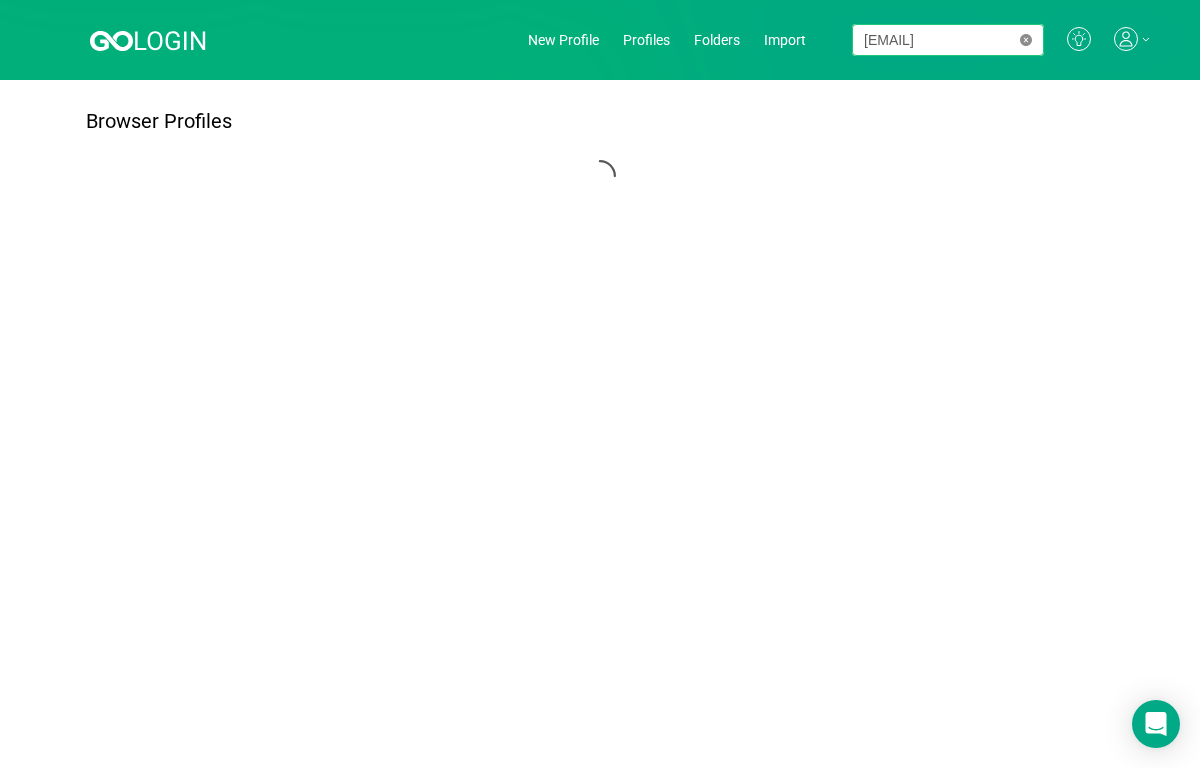 type on "[EMAIL]" 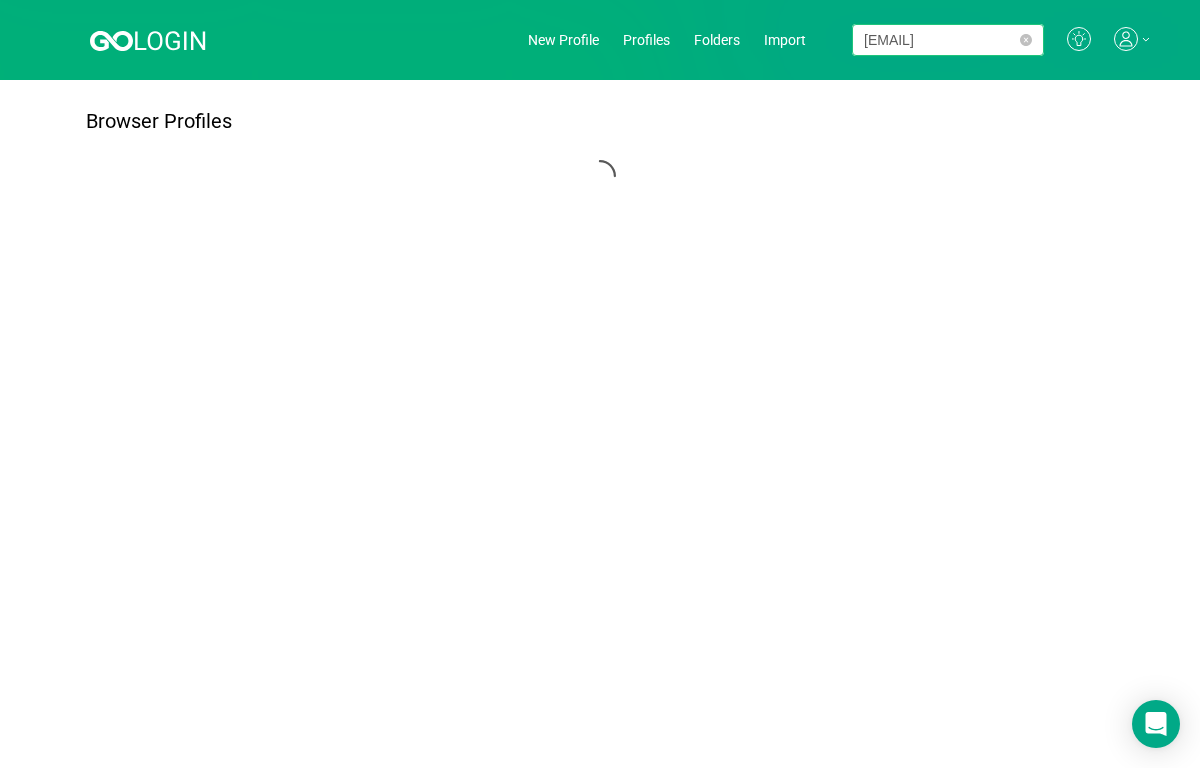 scroll, scrollTop: 0, scrollLeft: 46, axis: horizontal 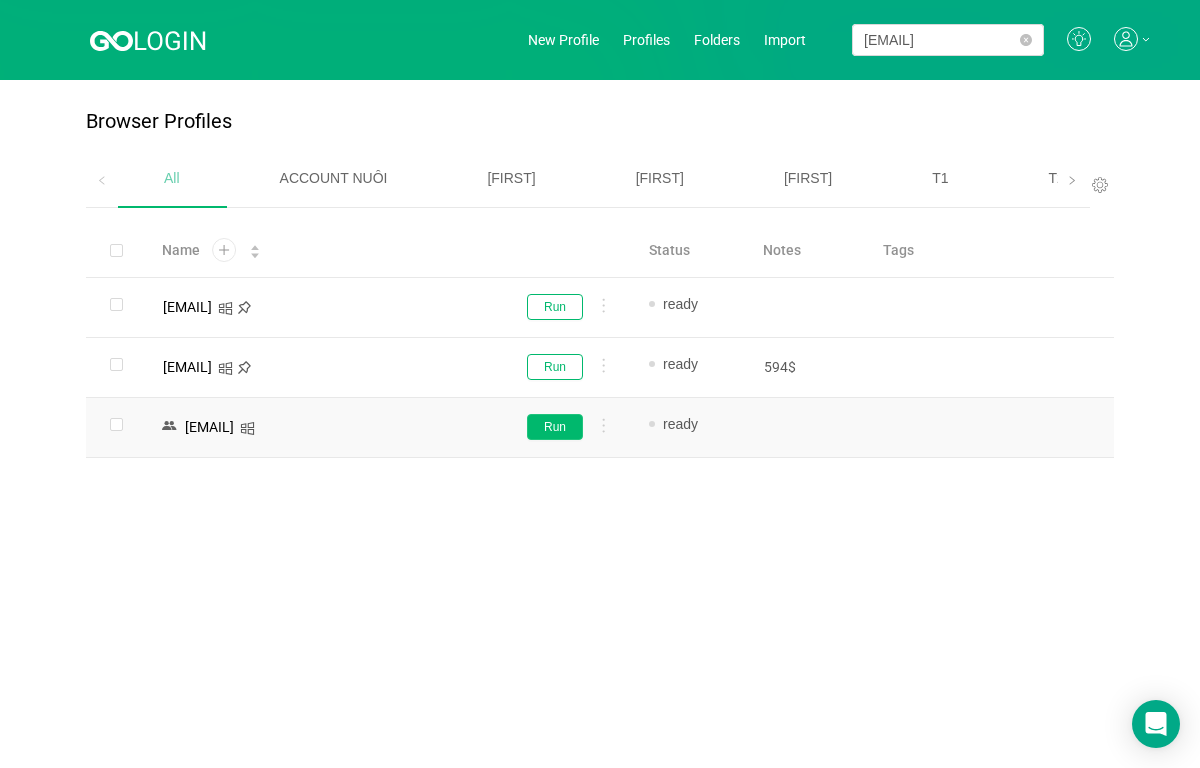 click on "Run" at bounding box center (555, 307) 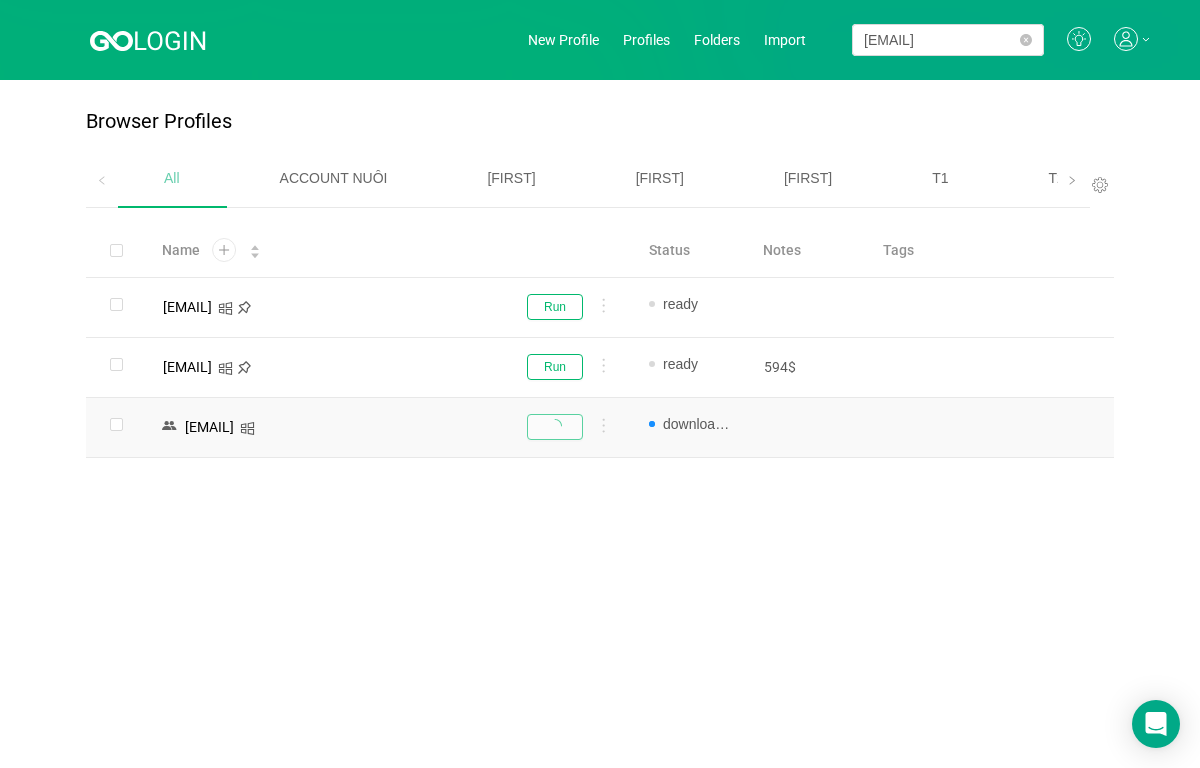 scroll, scrollTop: 0, scrollLeft: 0, axis: both 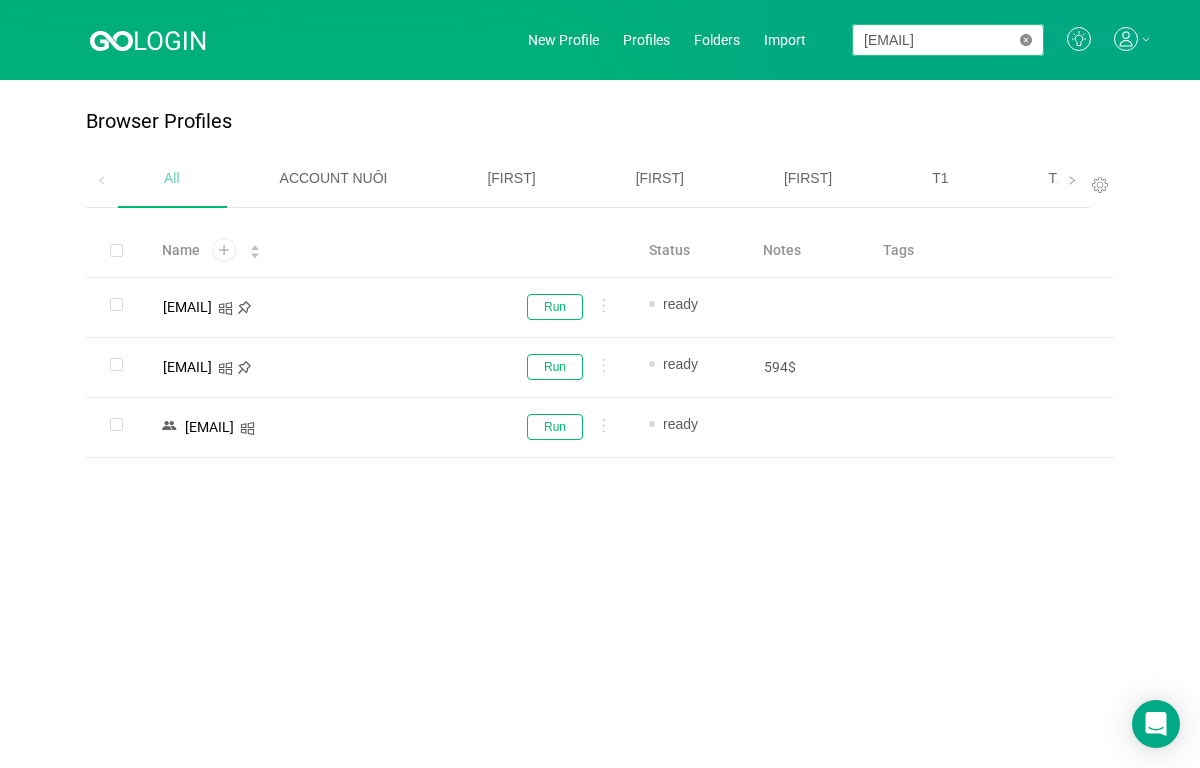 click at bounding box center (1026, 40) 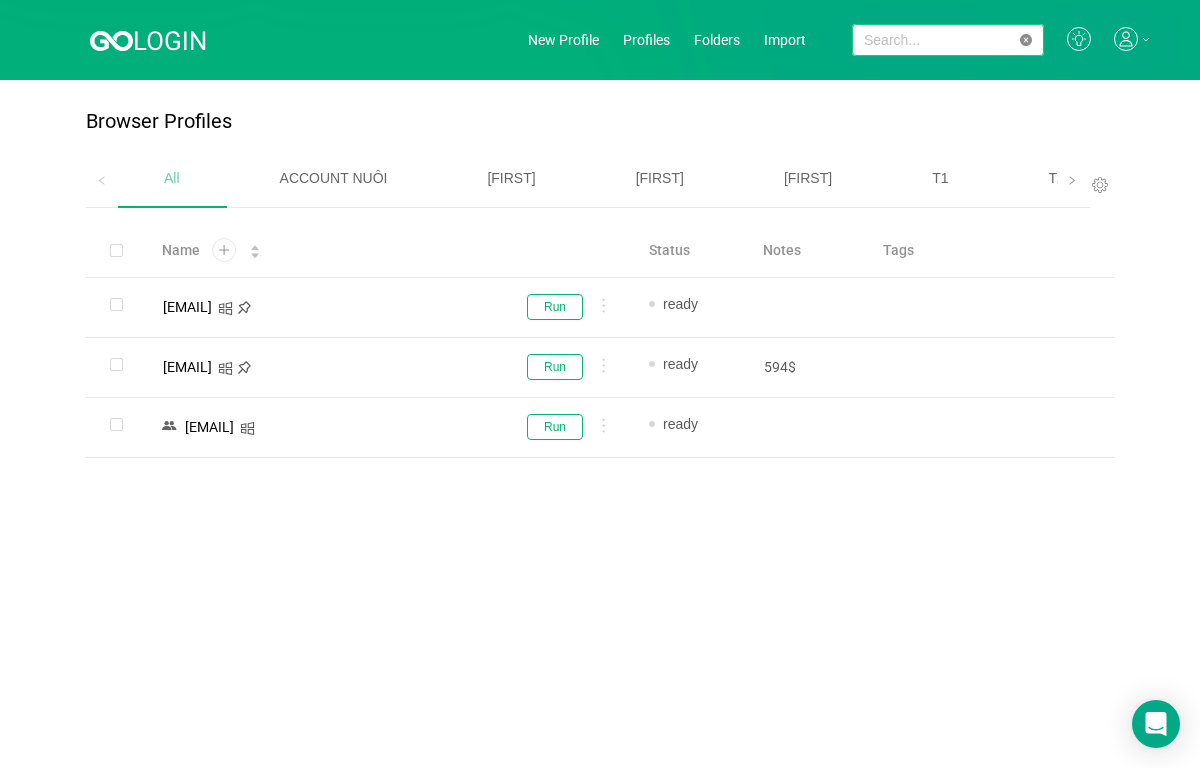paste on "[EMAIL]" 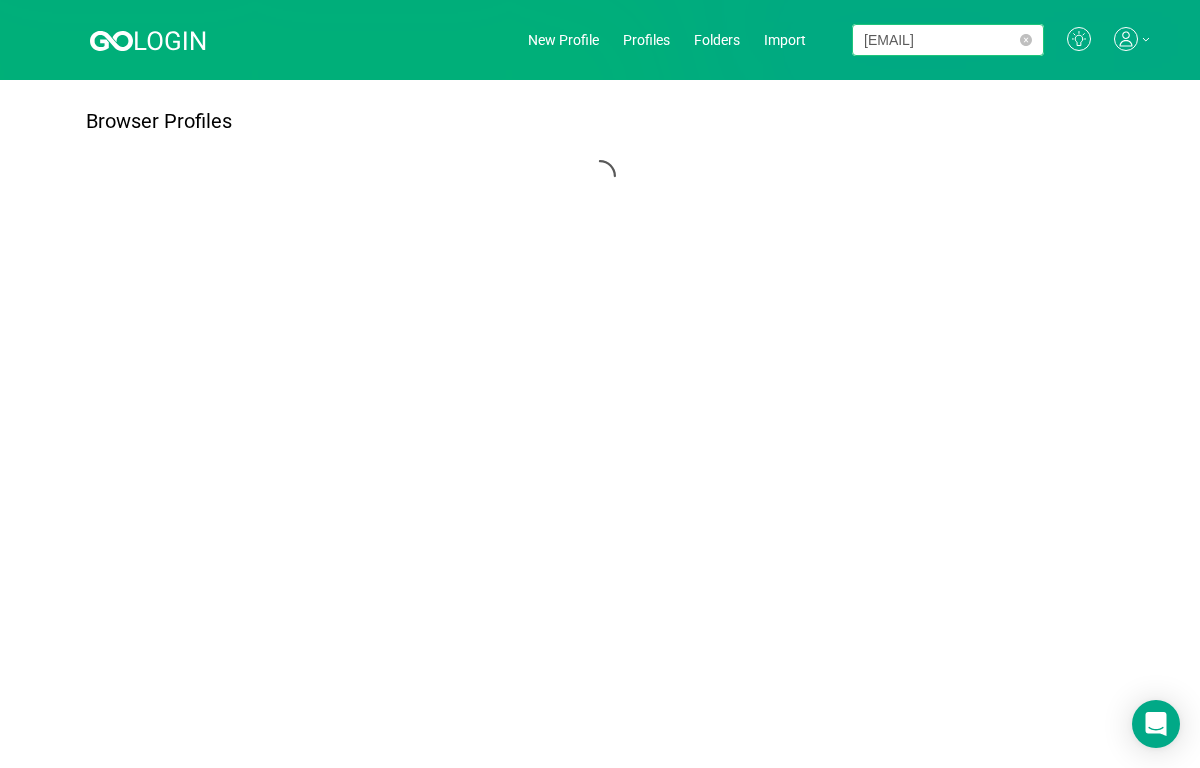 scroll, scrollTop: 0, scrollLeft: 44, axis: horizontal 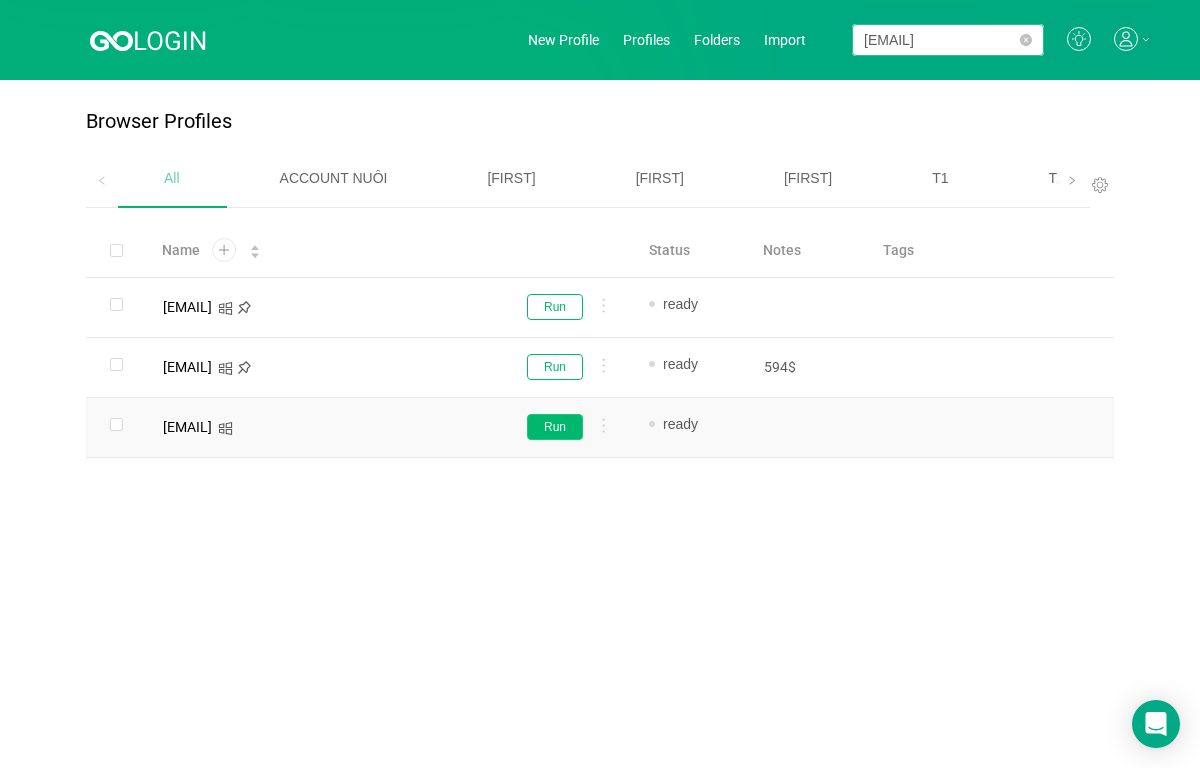 click on "Run" at bounding box center [555, 307] 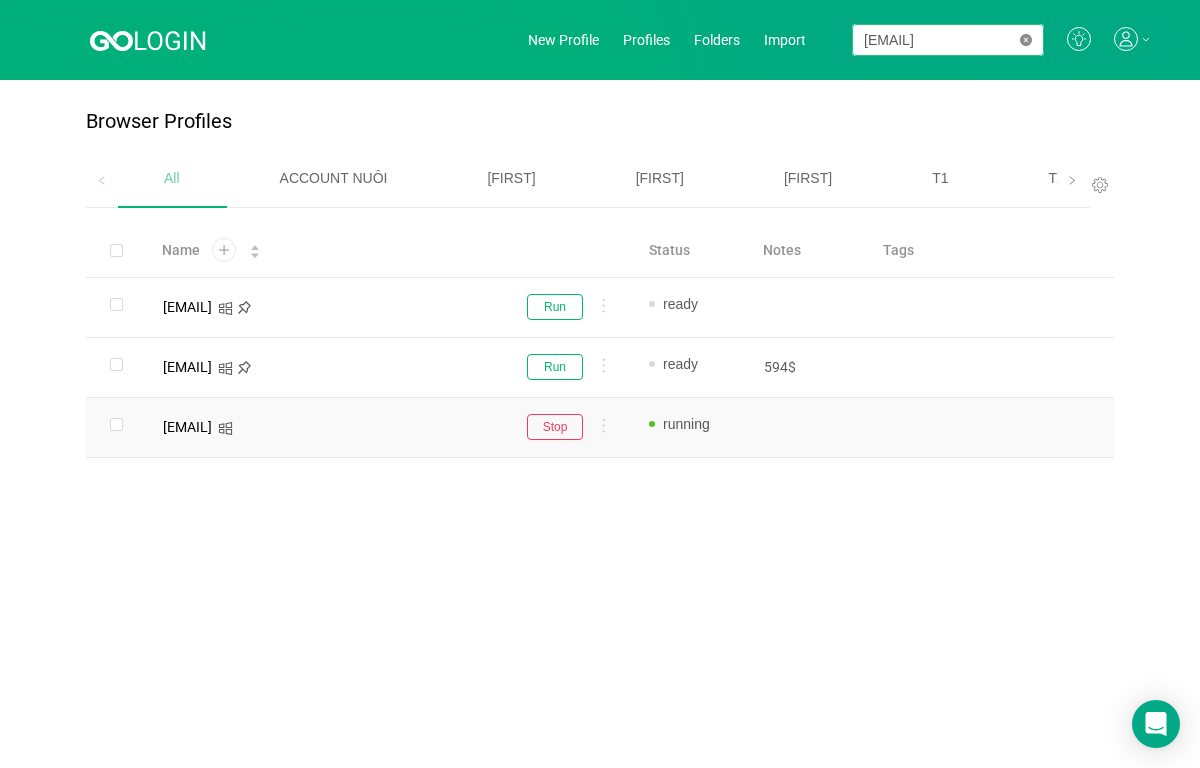 click at bounding box center [1026, 40] 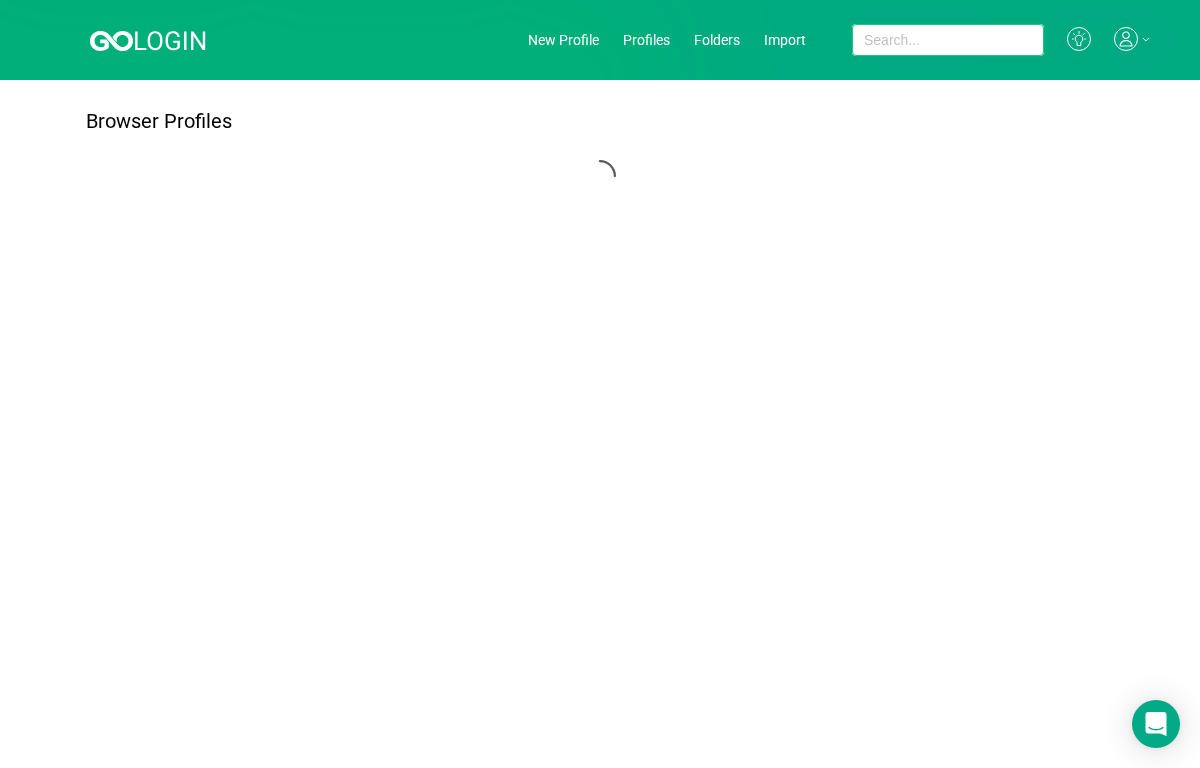 paste on "[EMAIL]" 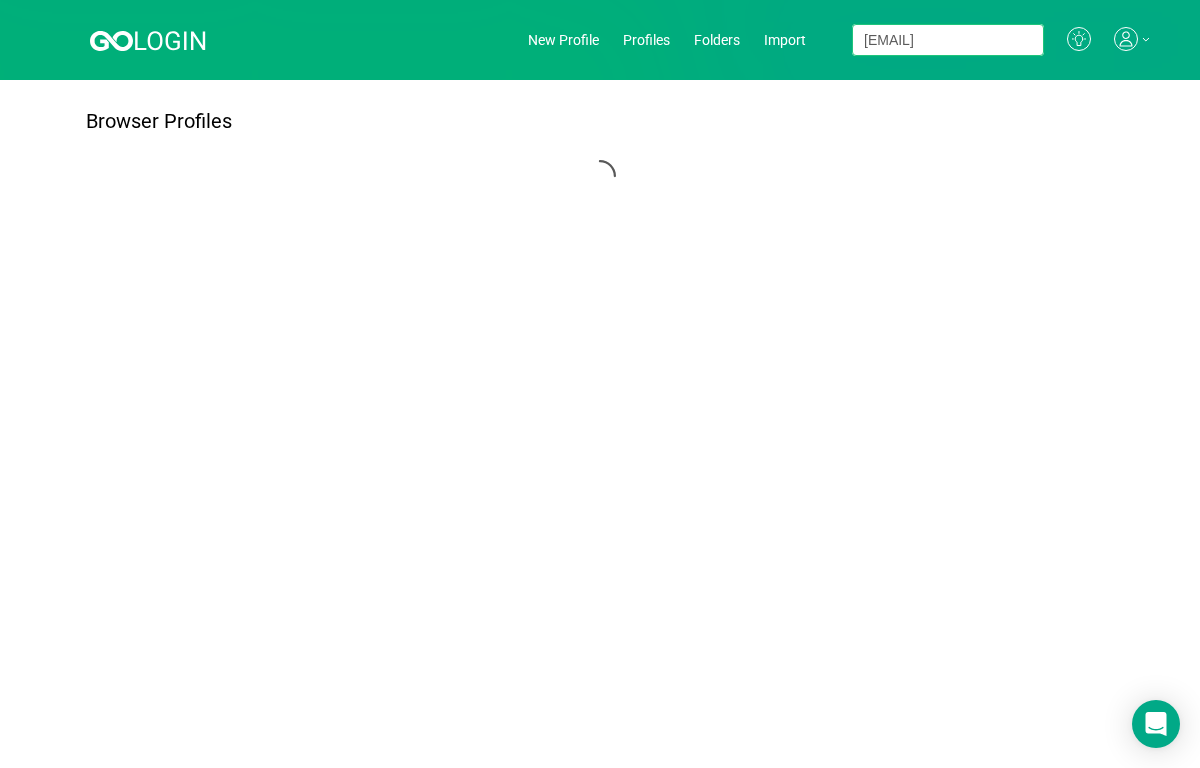 scroll, scrollTop: 0, scrollLeft: 47, axis: horizontal 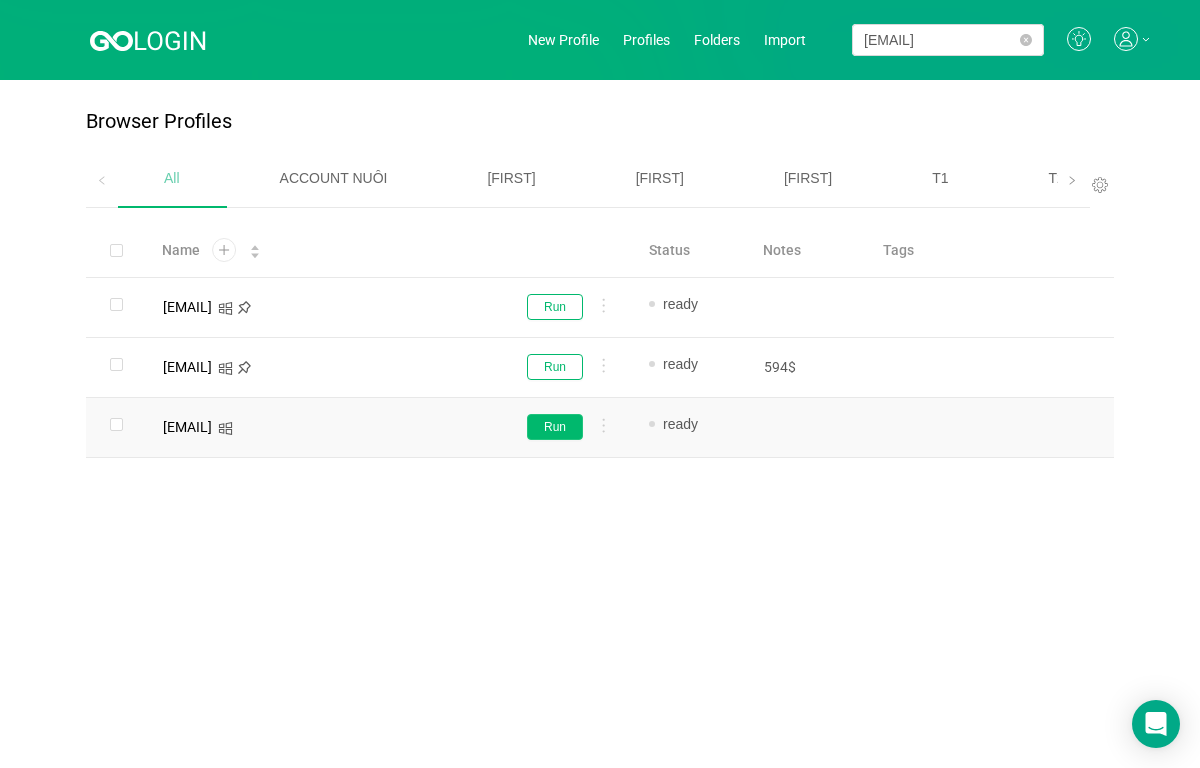 click on "Run" at bounding box center [555, 307] 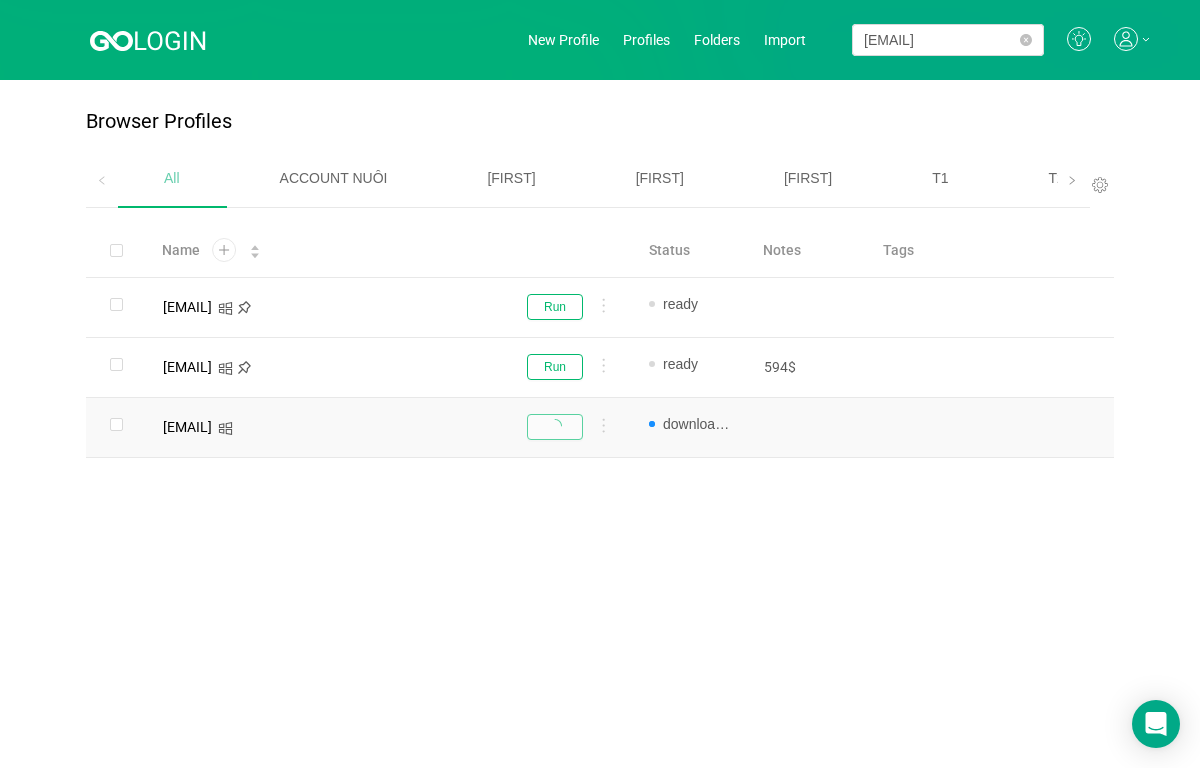 scroll, scrollTop: 0, scrollLeft: 0, axis: both 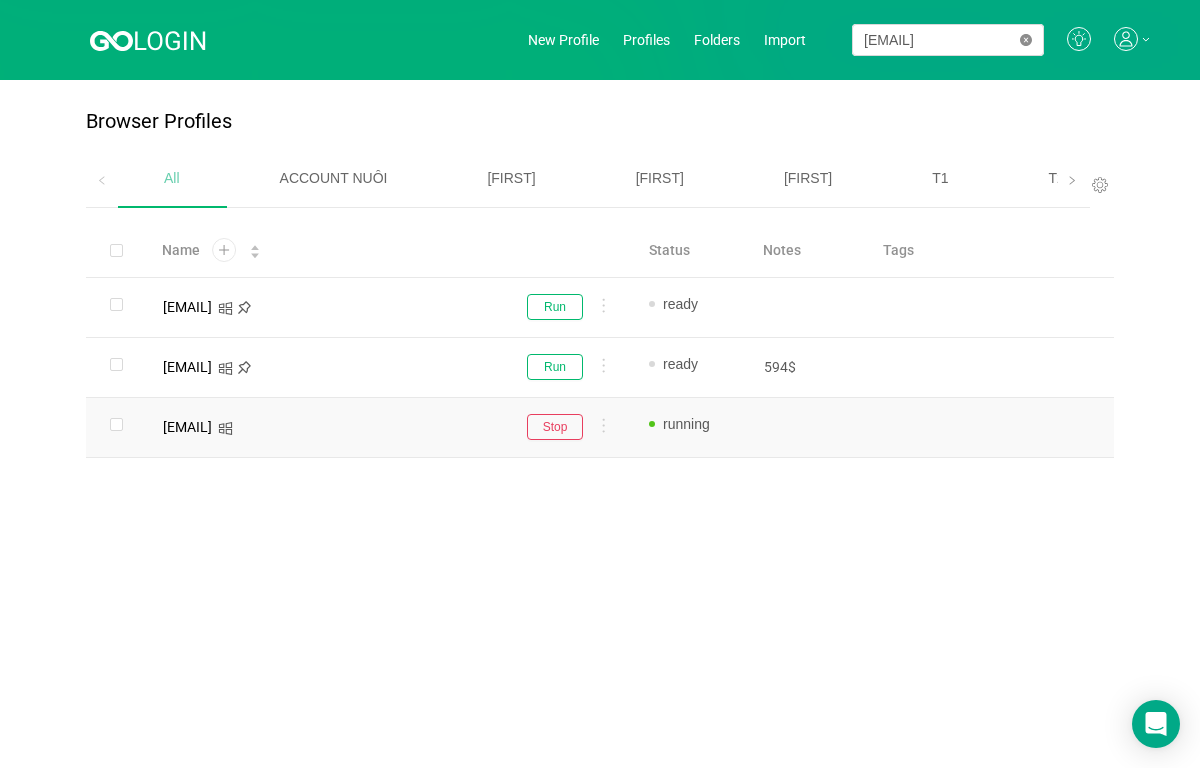 click at bounding box center (1026, 40) 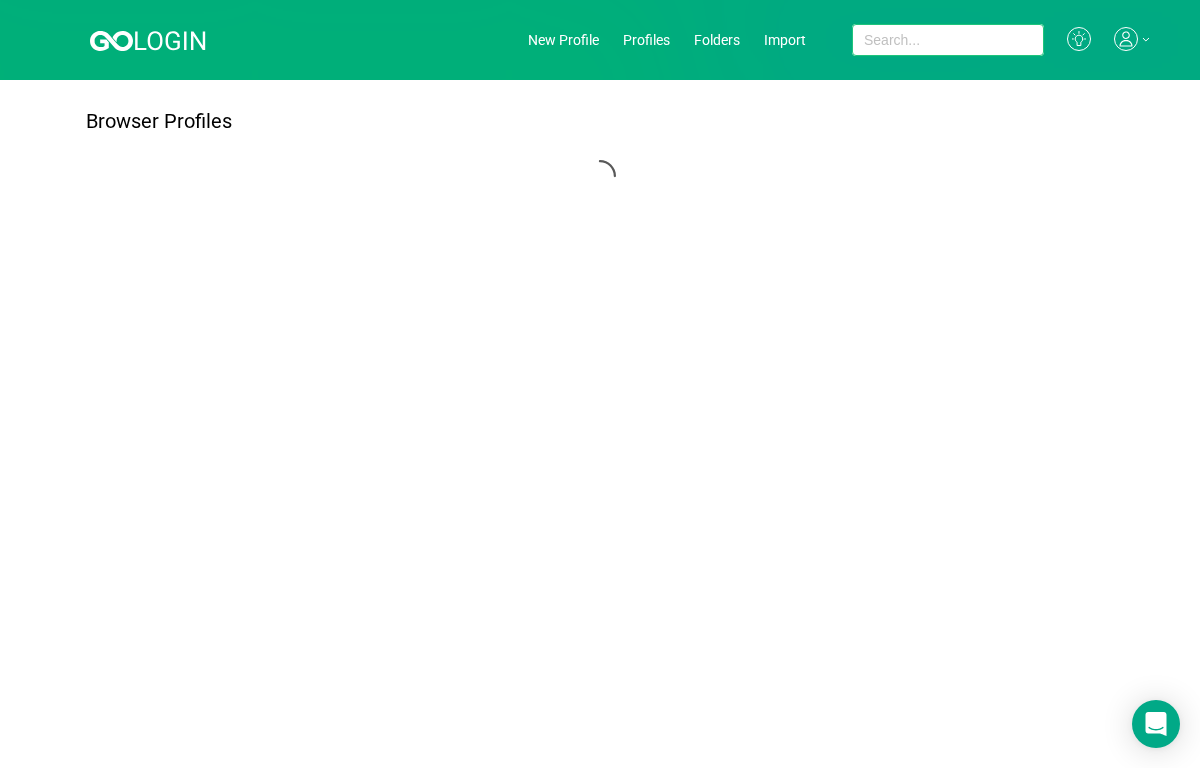 paste on "[EMAIL]" 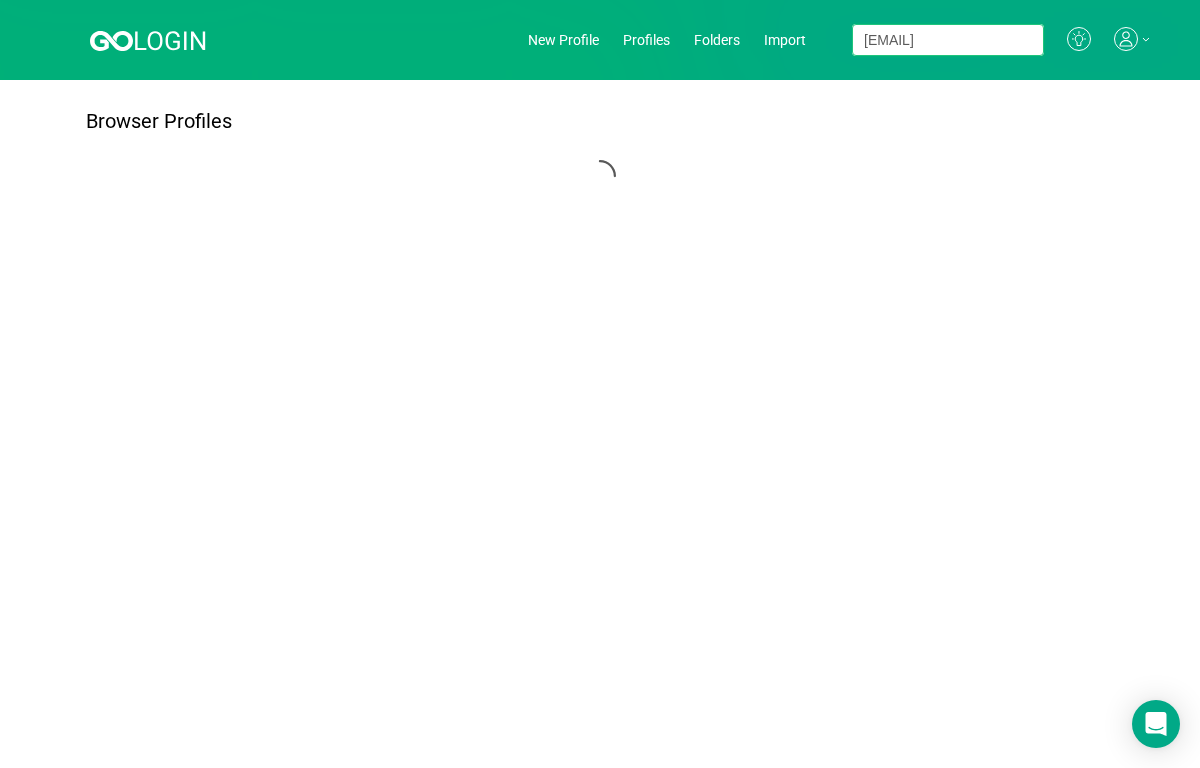 type on "[EMAIL]" 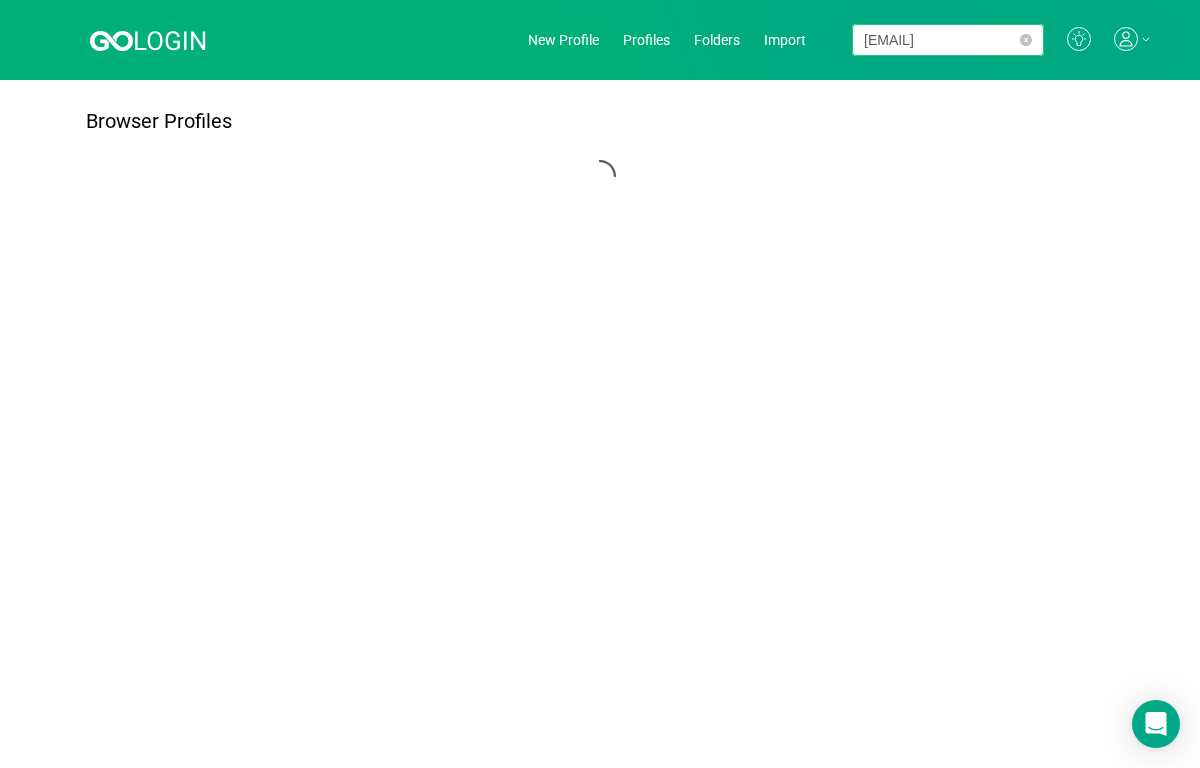 scroll, scrollTop: 0, scrollLeft: 57, axis: horizontal 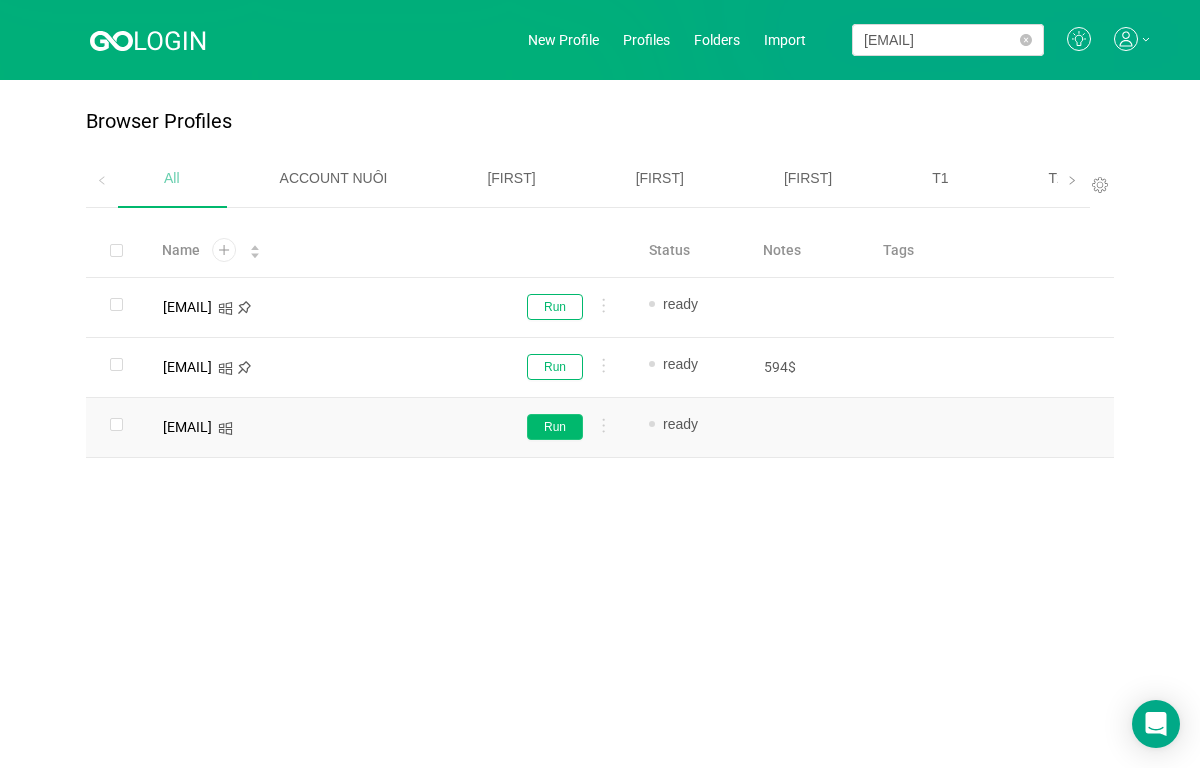 click on "Run" at bounding box center (555, 307) 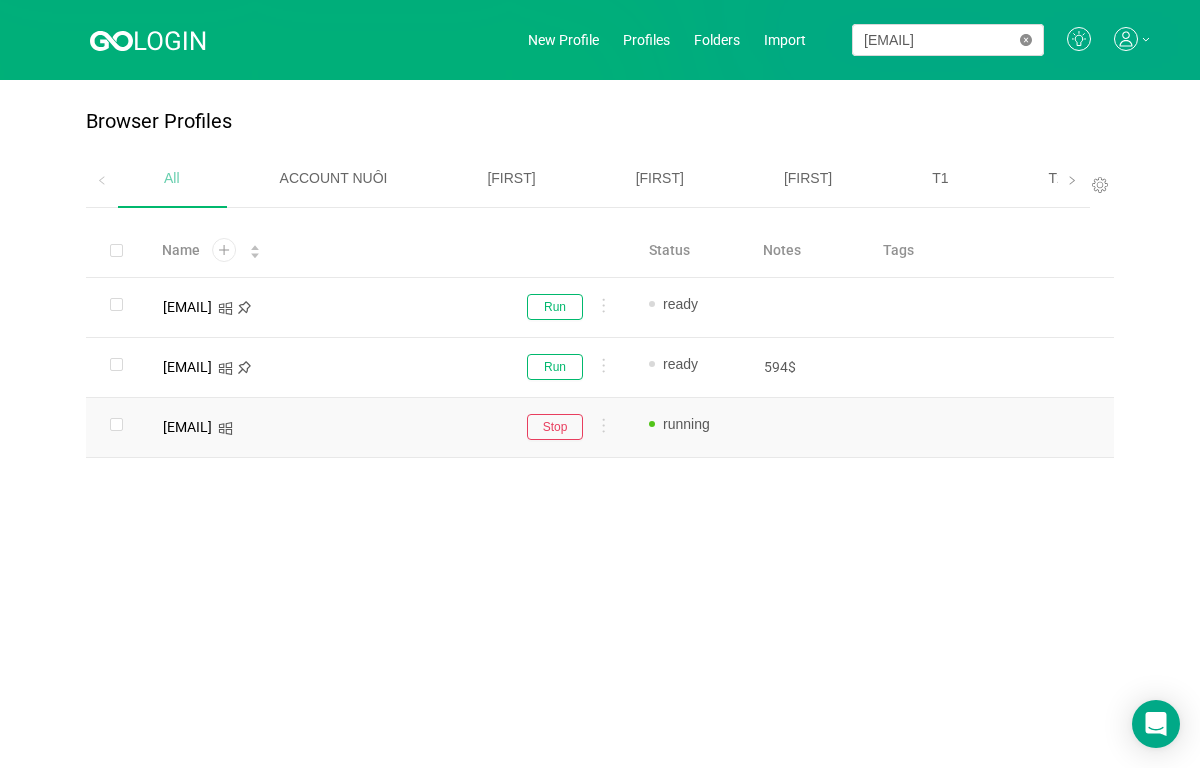 click at bounding box center [1026, 40] 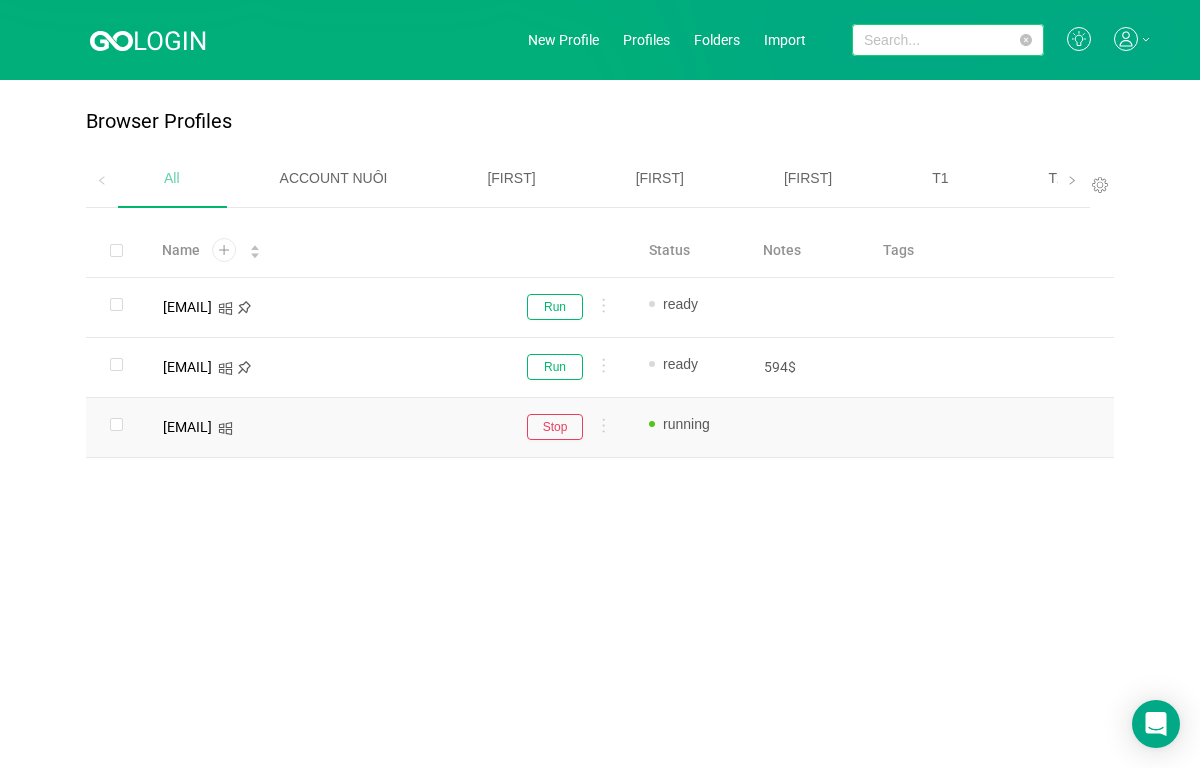 paste on "[FIRST]" 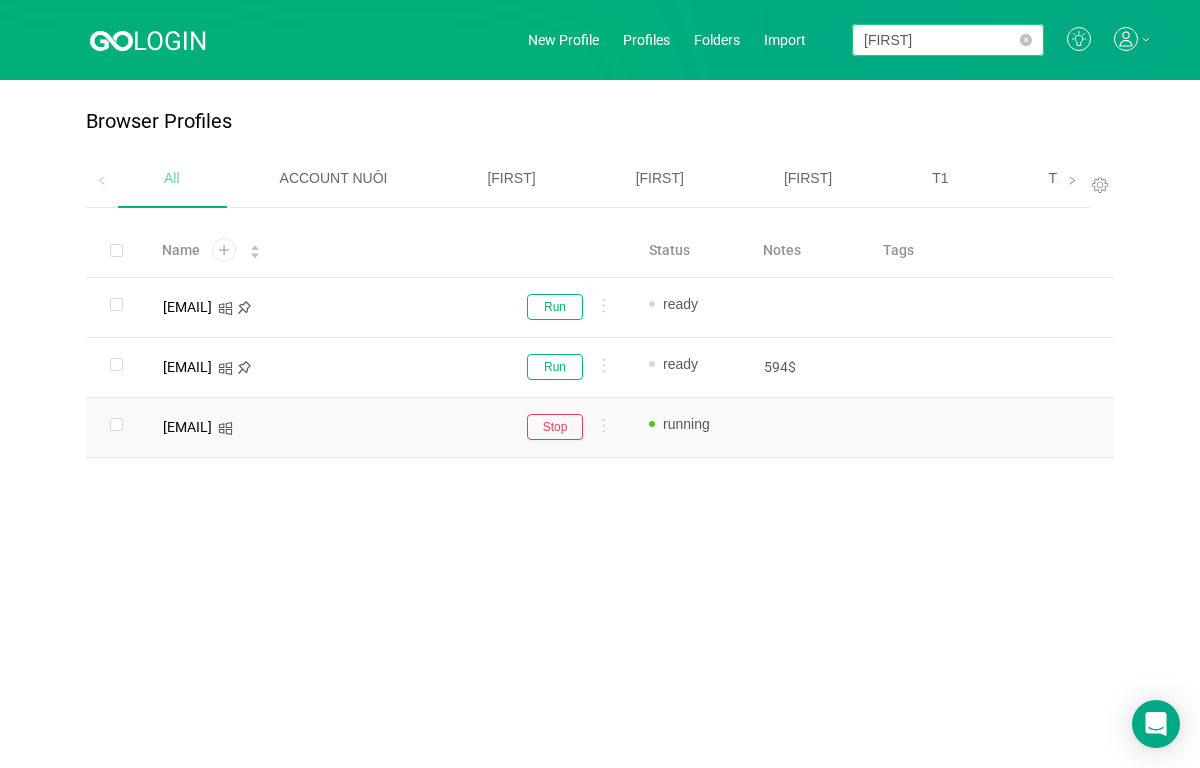 type on "[FIRST]" 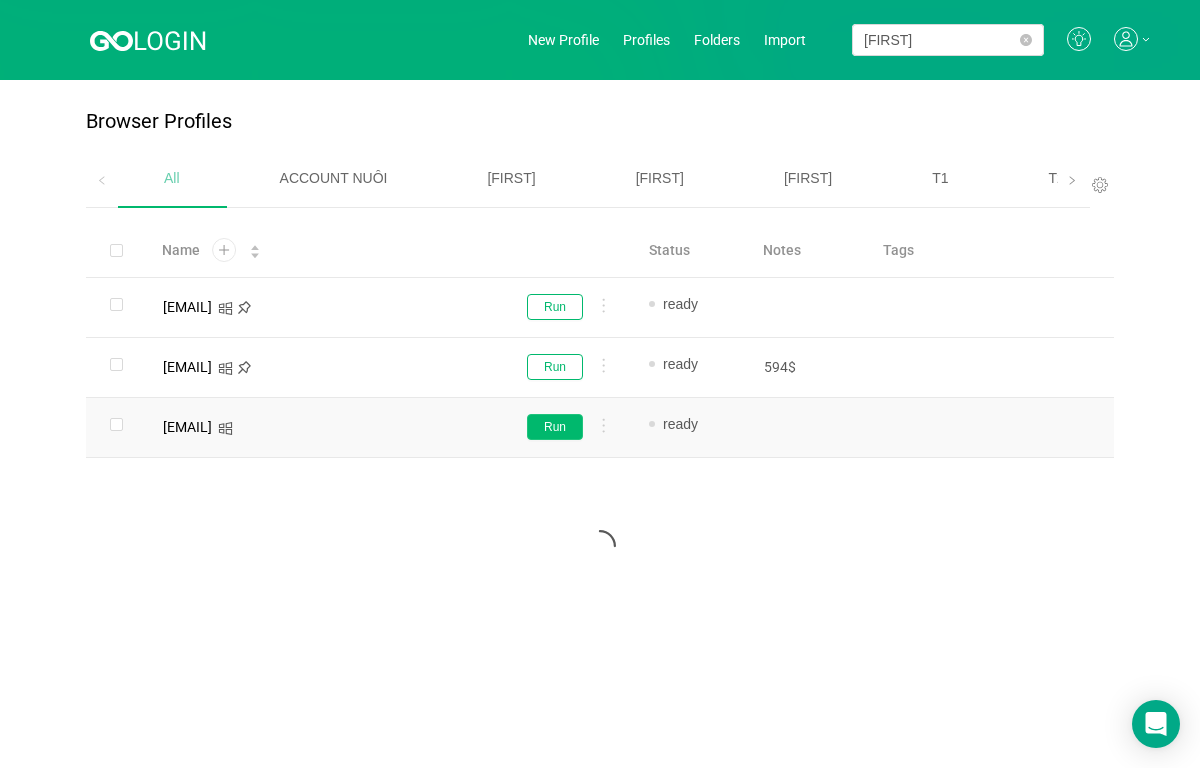 click on "Run" at bounding box center [555, 307] 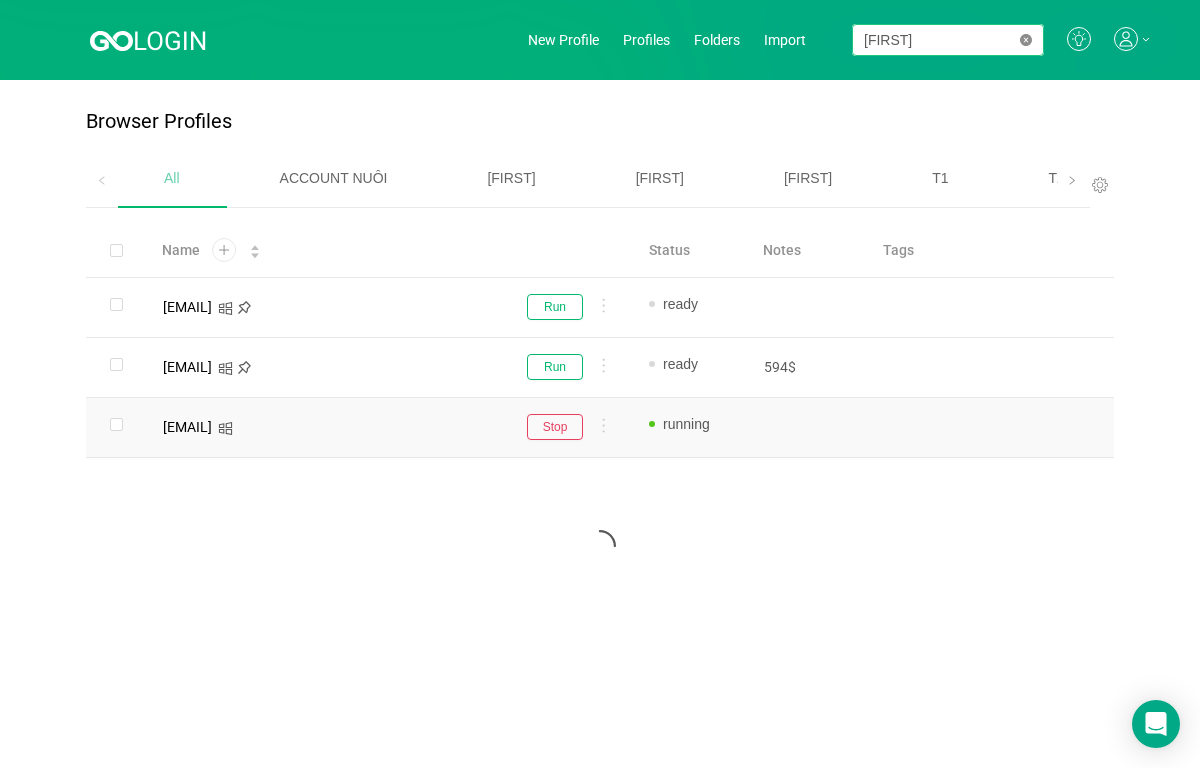 click at bounding box center (1026, 40) 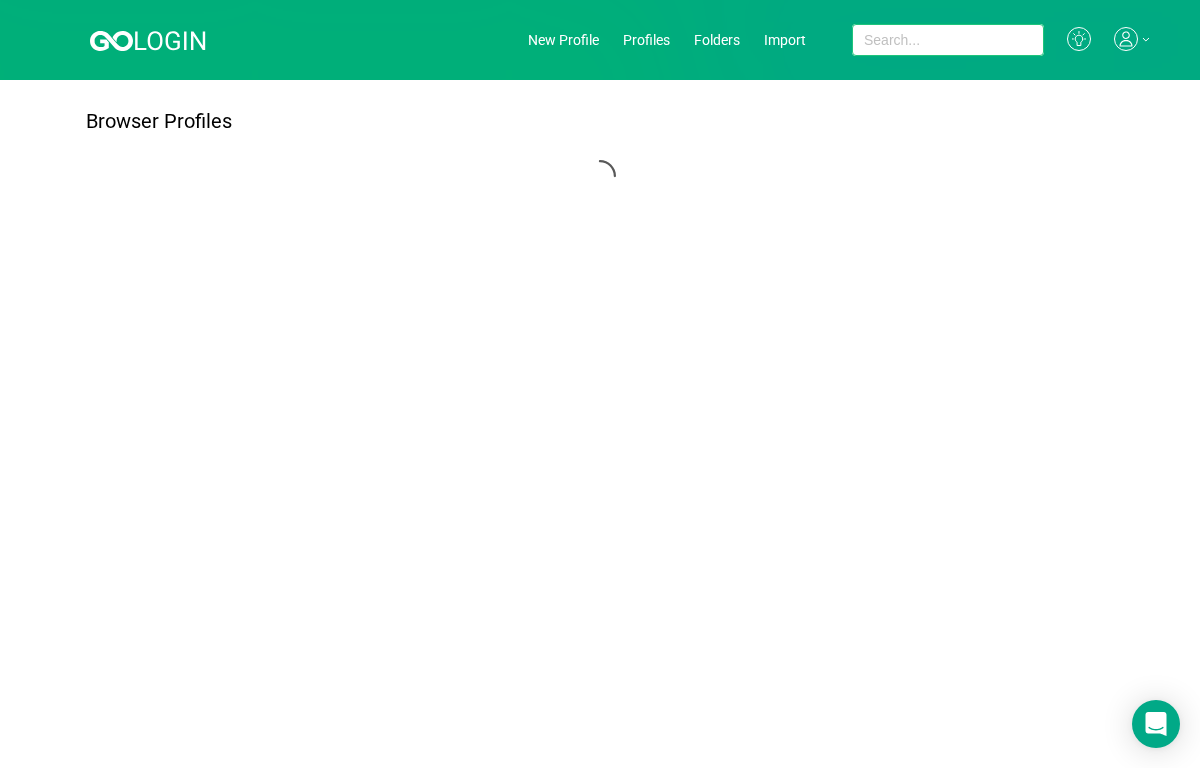 paste on "[EMAIL]" 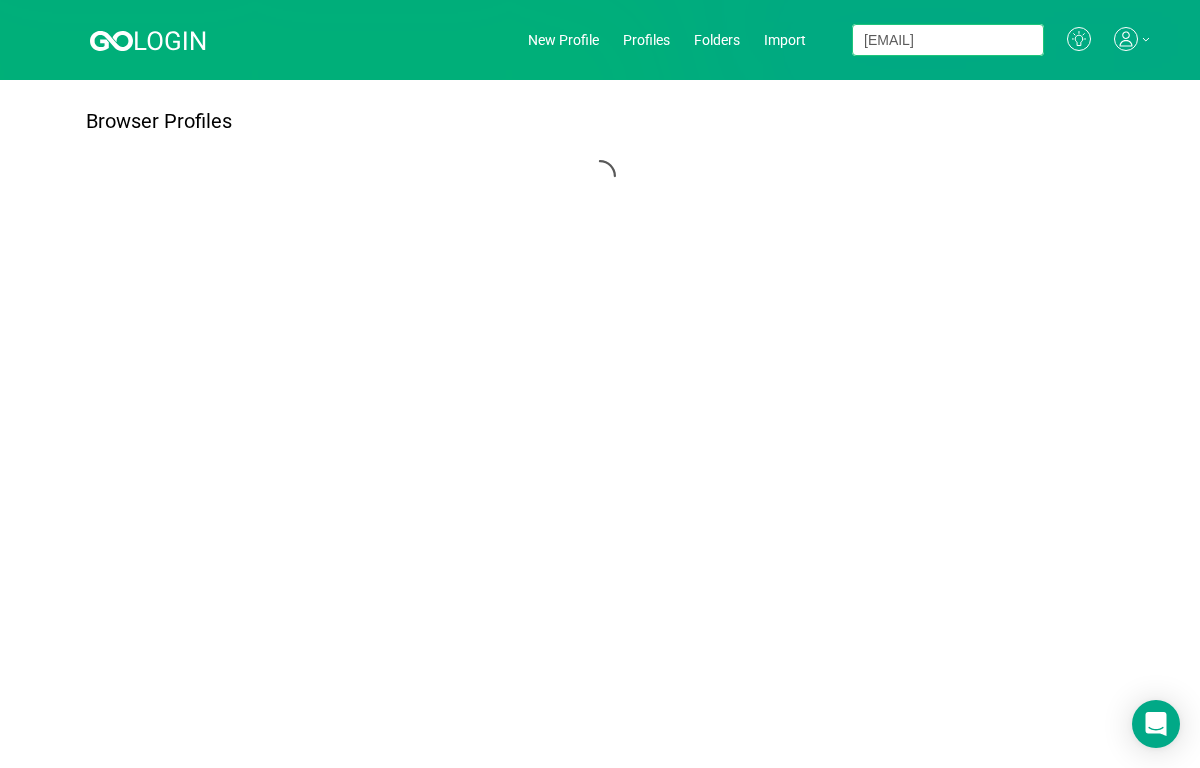 scroll, scrollTop: 0, scrollLeft: 68, axis: horizontal 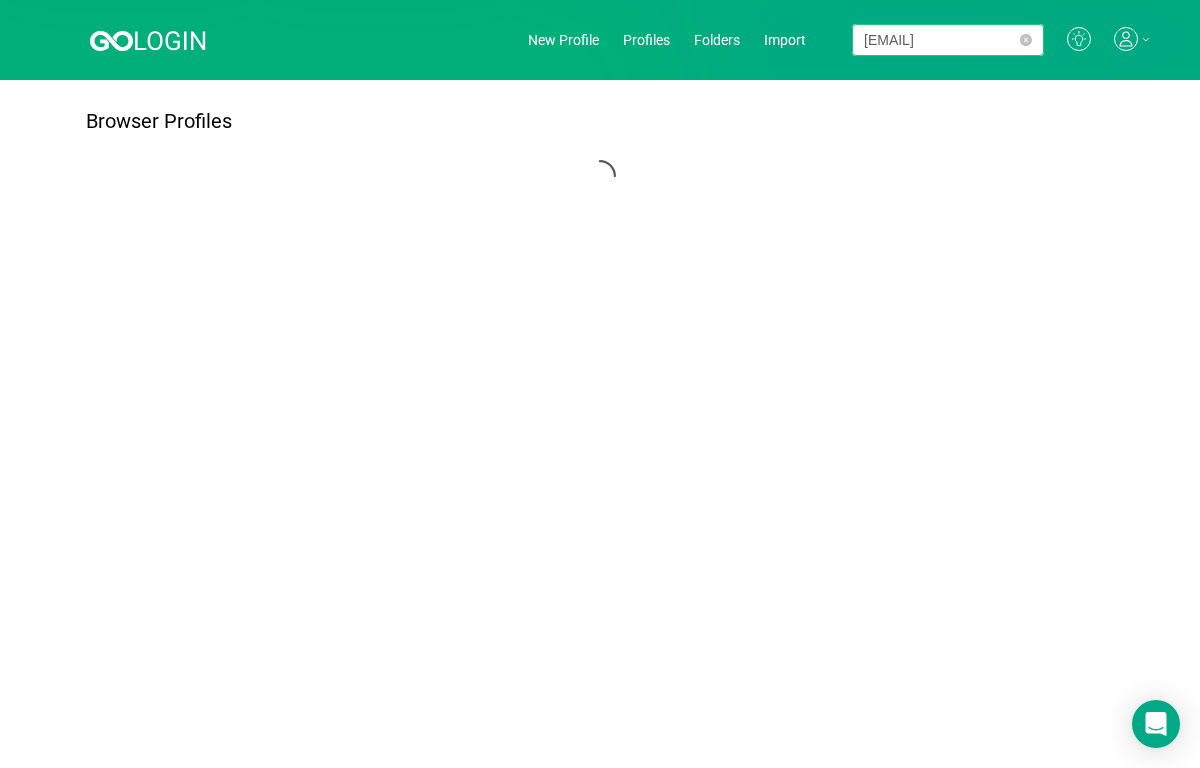 type on "[EMAIL]" 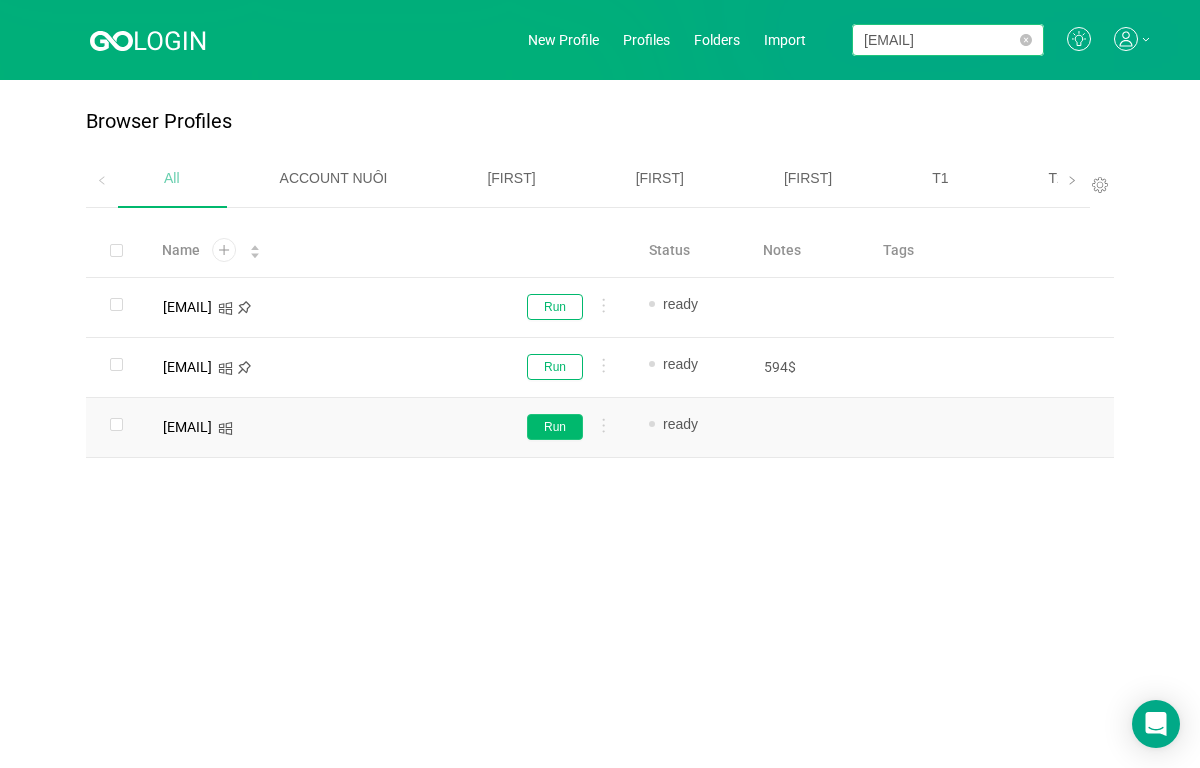 click on "Run" at bounding box center (555, 307) 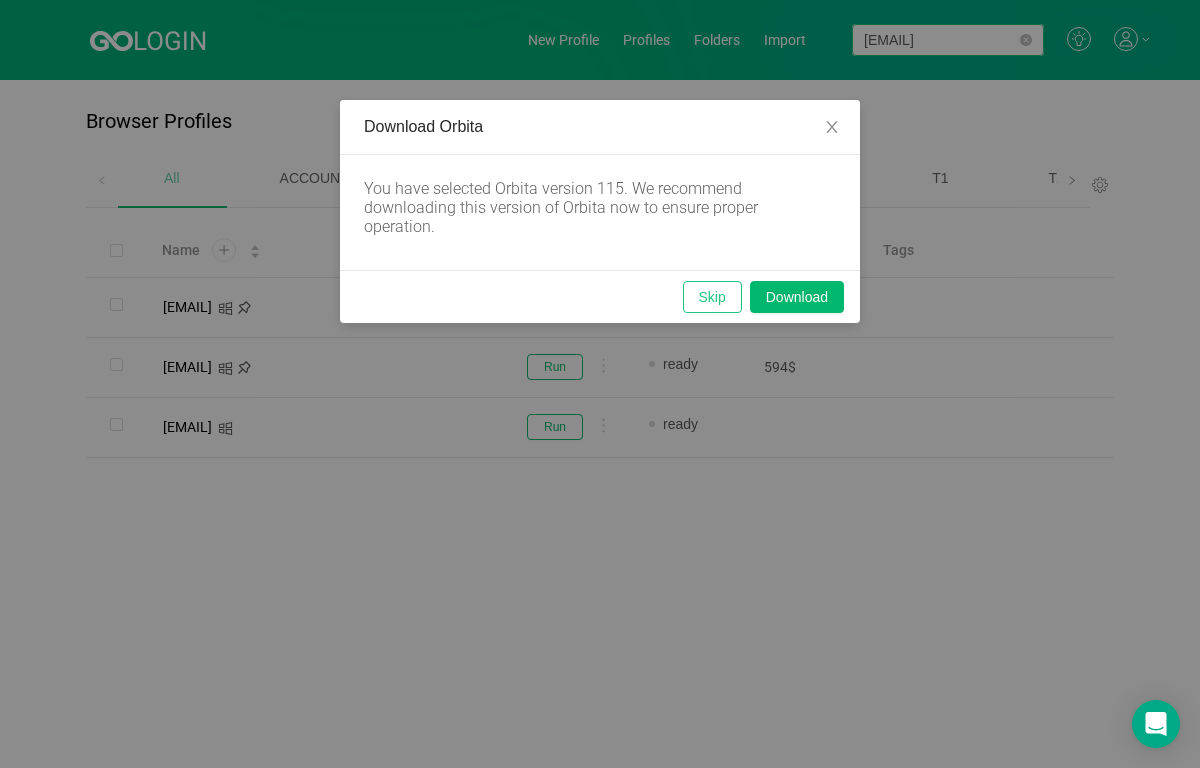click on "Skip" at bounding box center (712, 297) 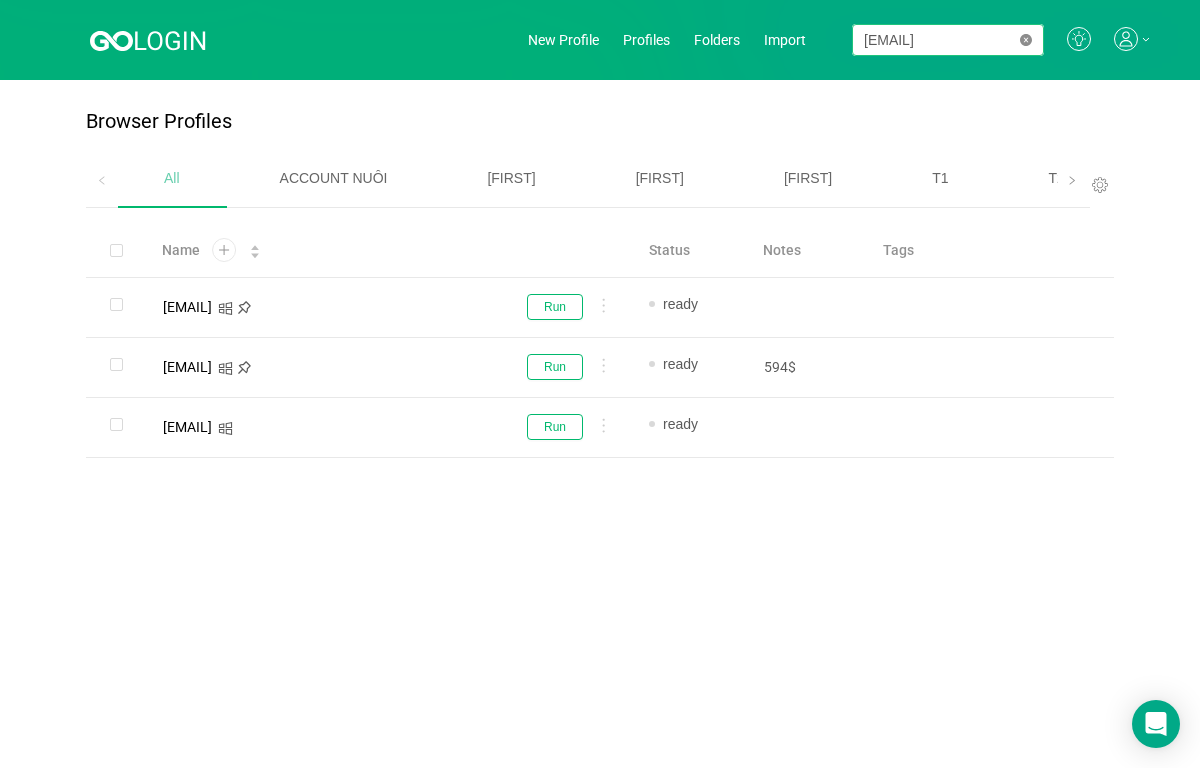 click at bounding box center (1026, 40) 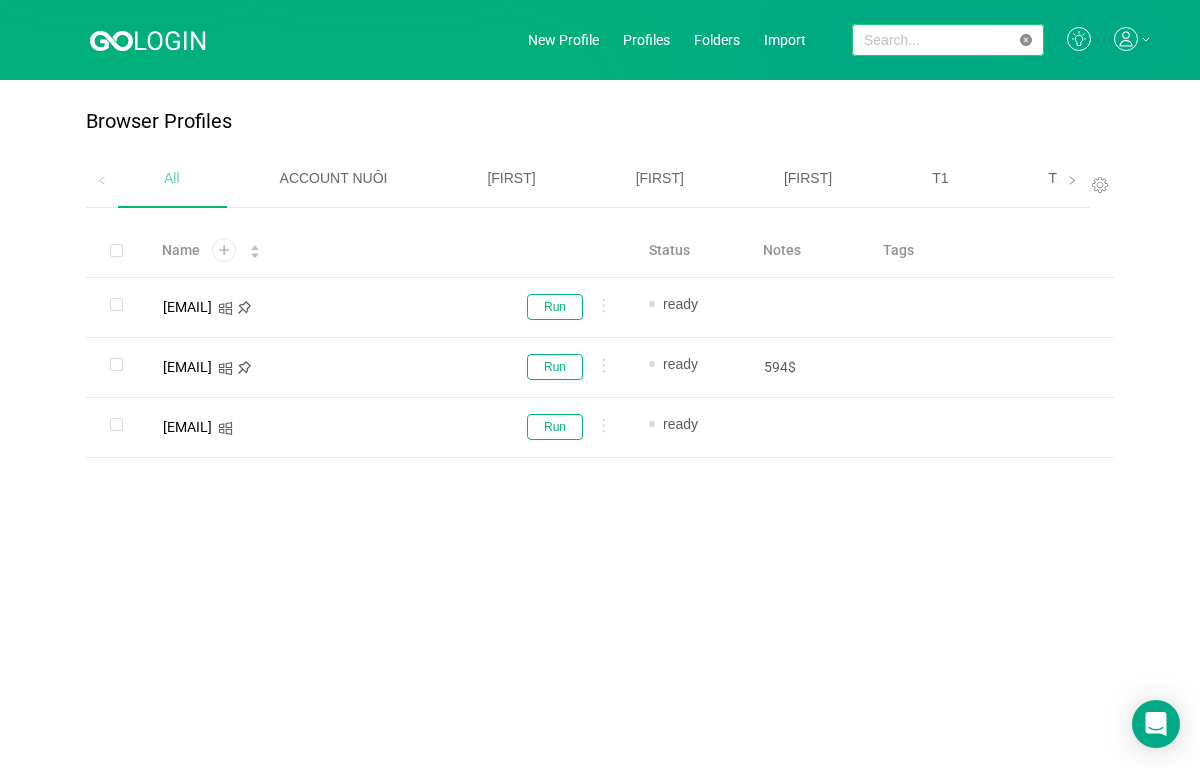 paste on "[EMAIL]" 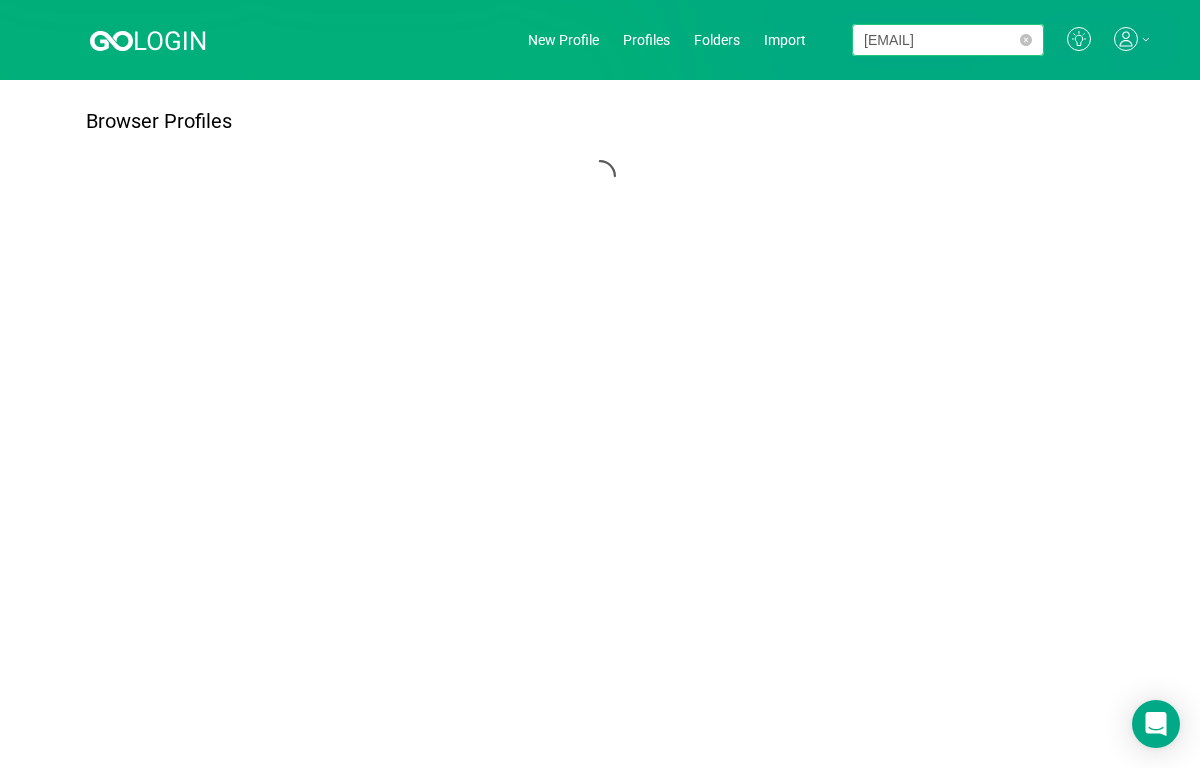 scroll, scrollTop: 0, scrollLeft: 41, axis: horizontal 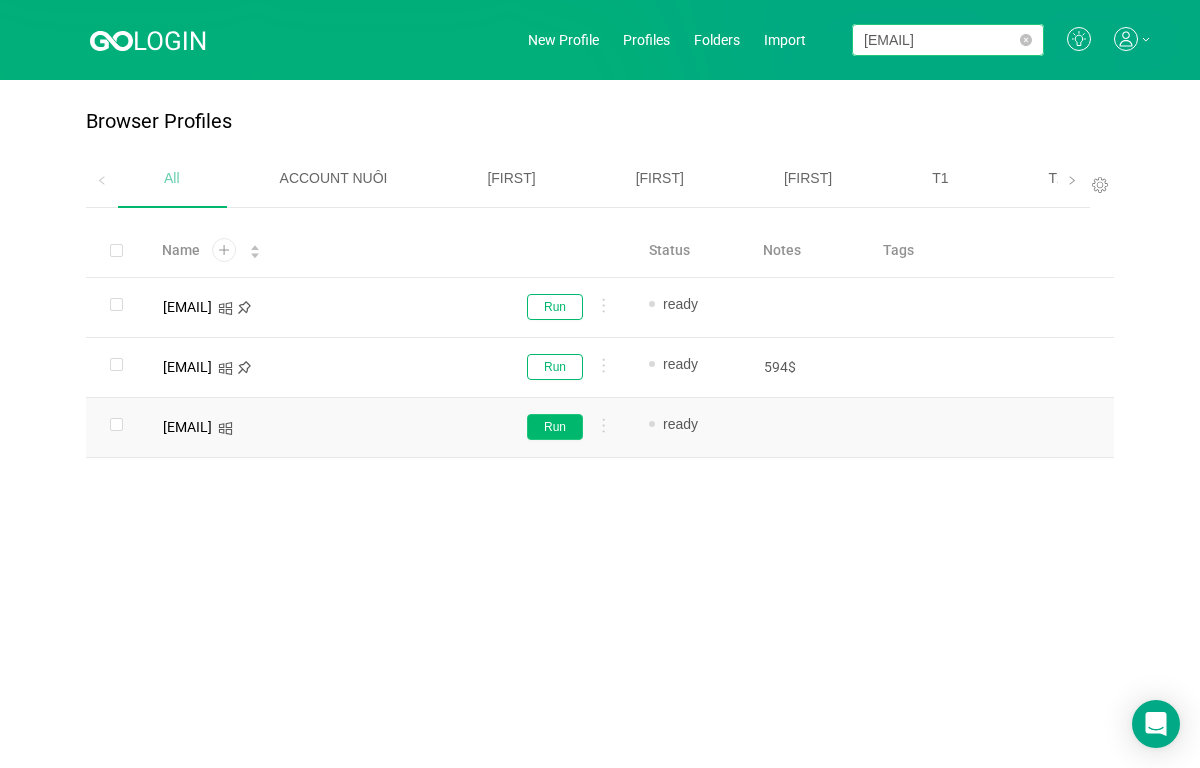 click on "Run" at bounding box center (555, 307) 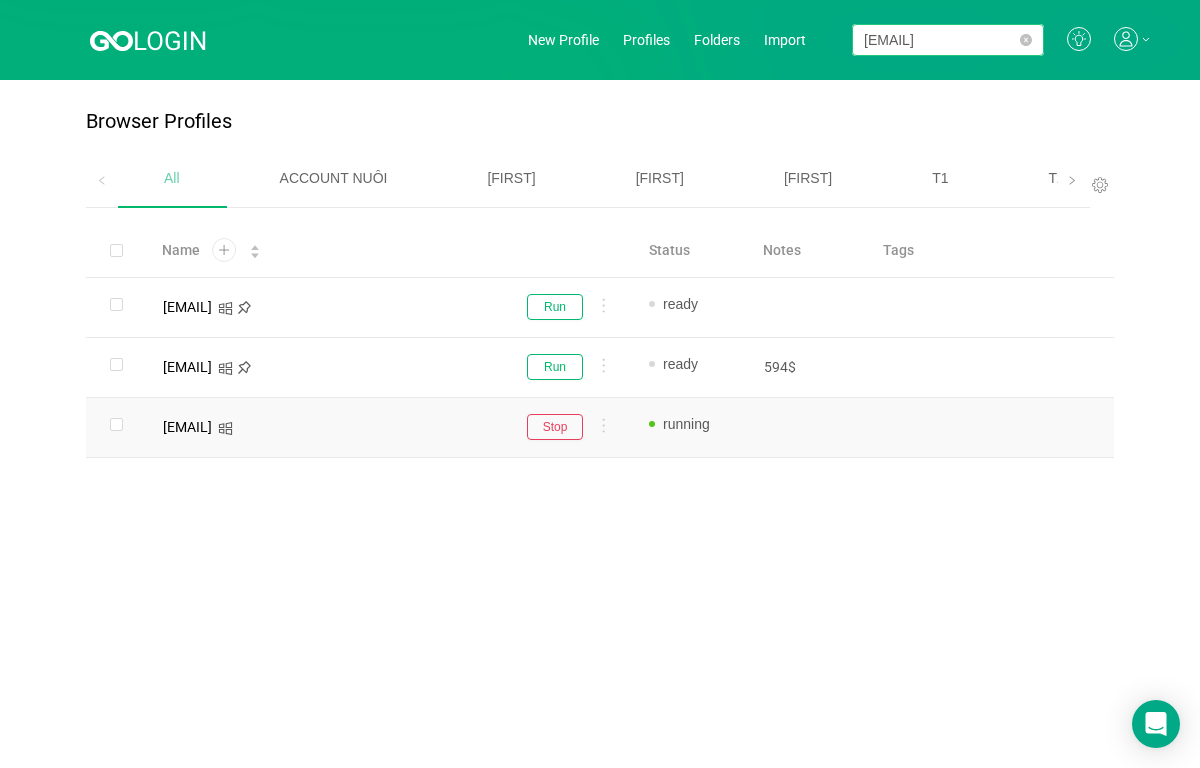 click at bounding box center [1026, 40] 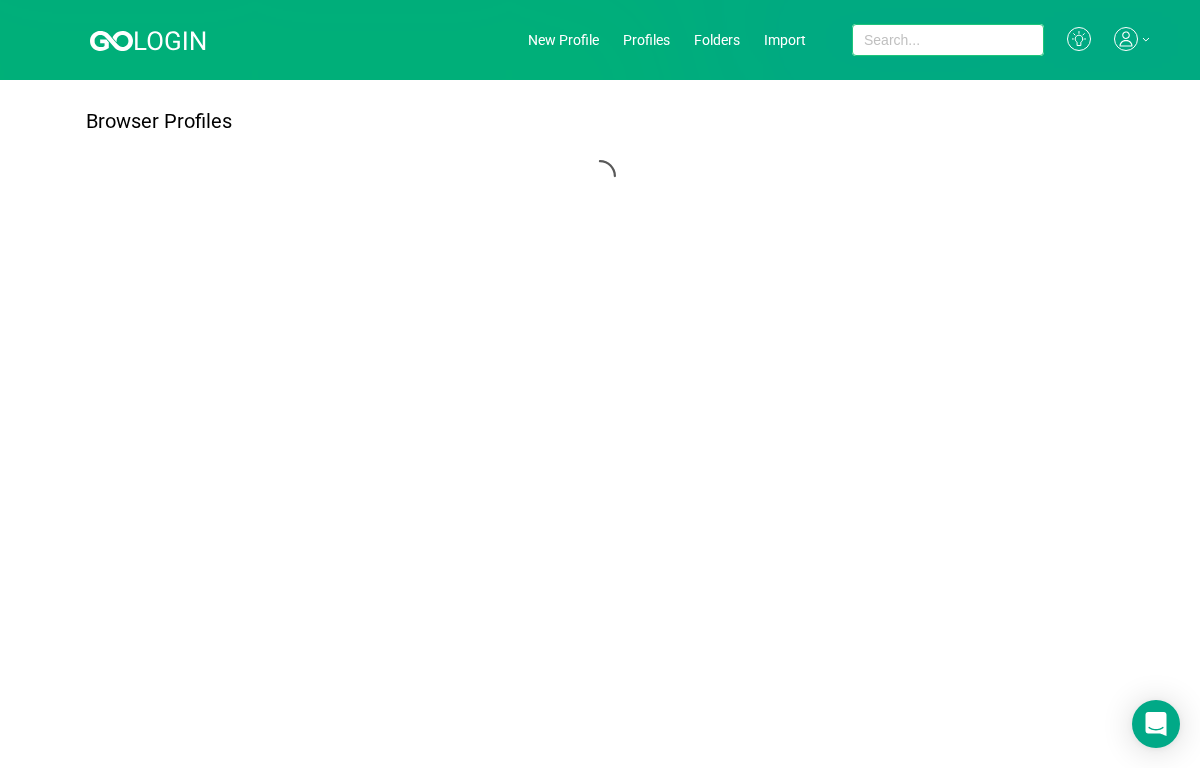 paste on "[EMAIL]" 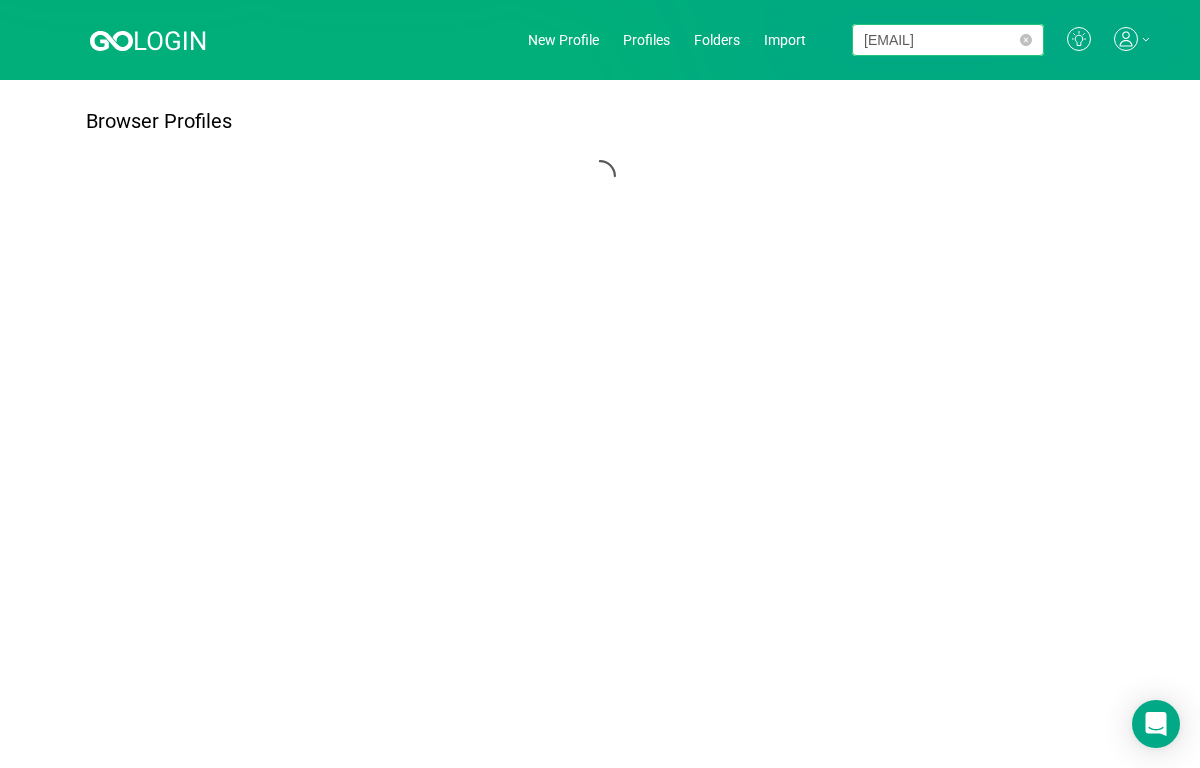 type on "[EMAIL]" 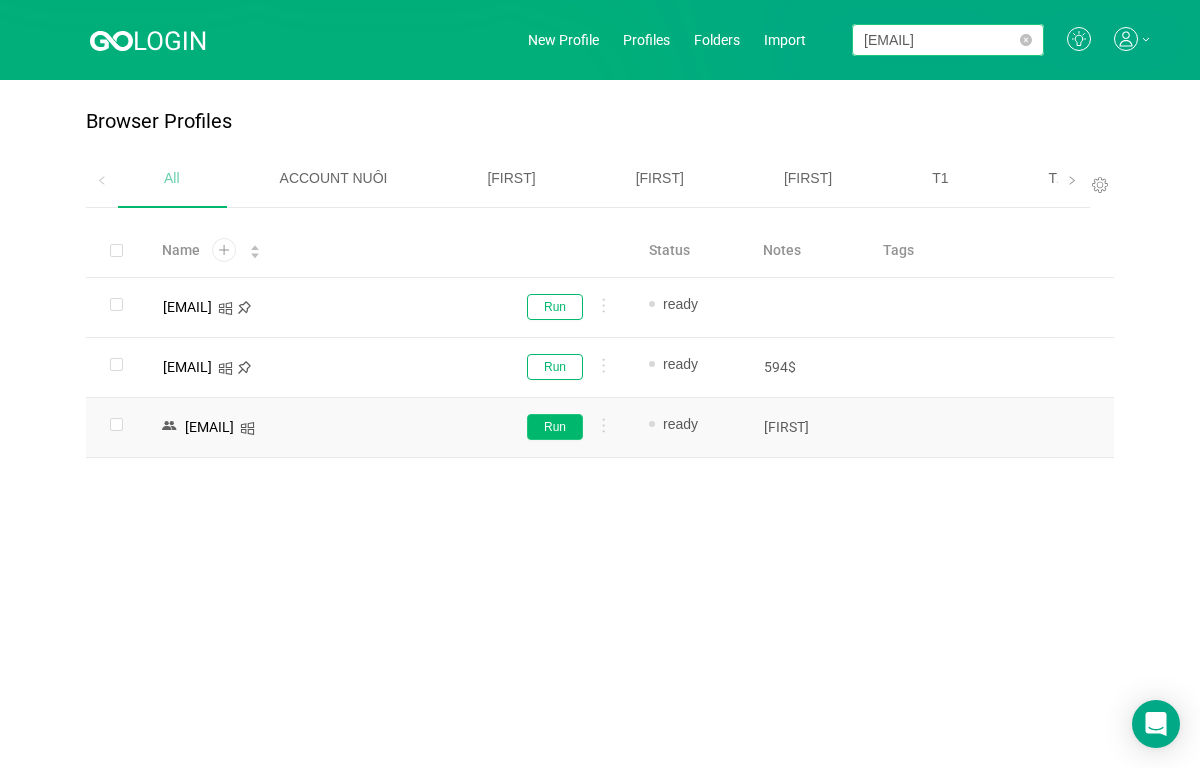 click on "Run" at bounding box center [555, 307] 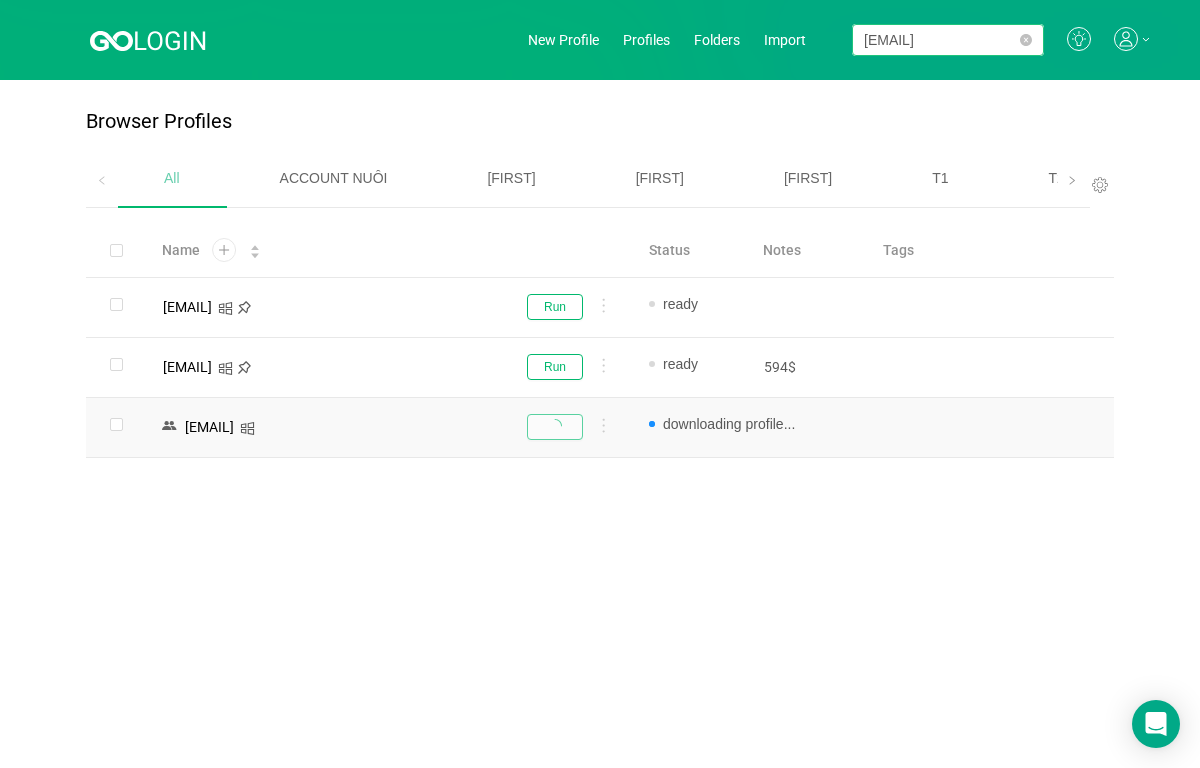 scroll, scrollTop: 0, scrollLeft: 0, axis: both 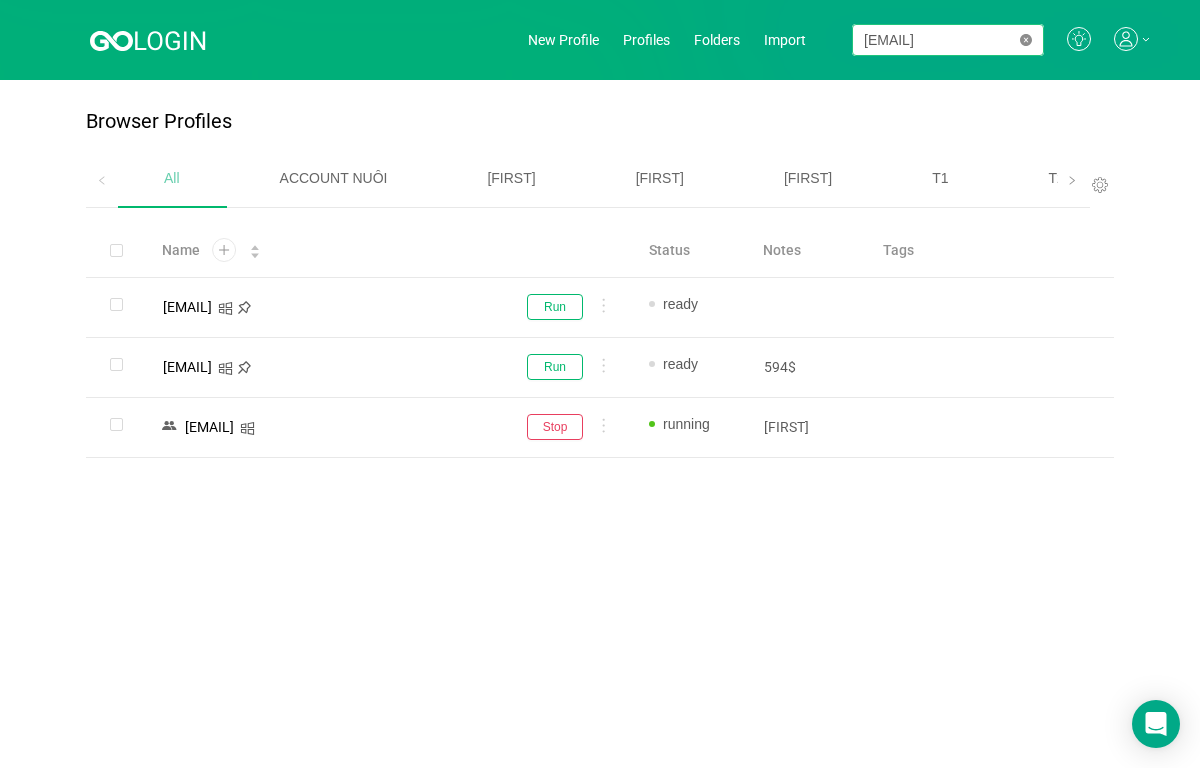 click at bounding box center (1026, 40) 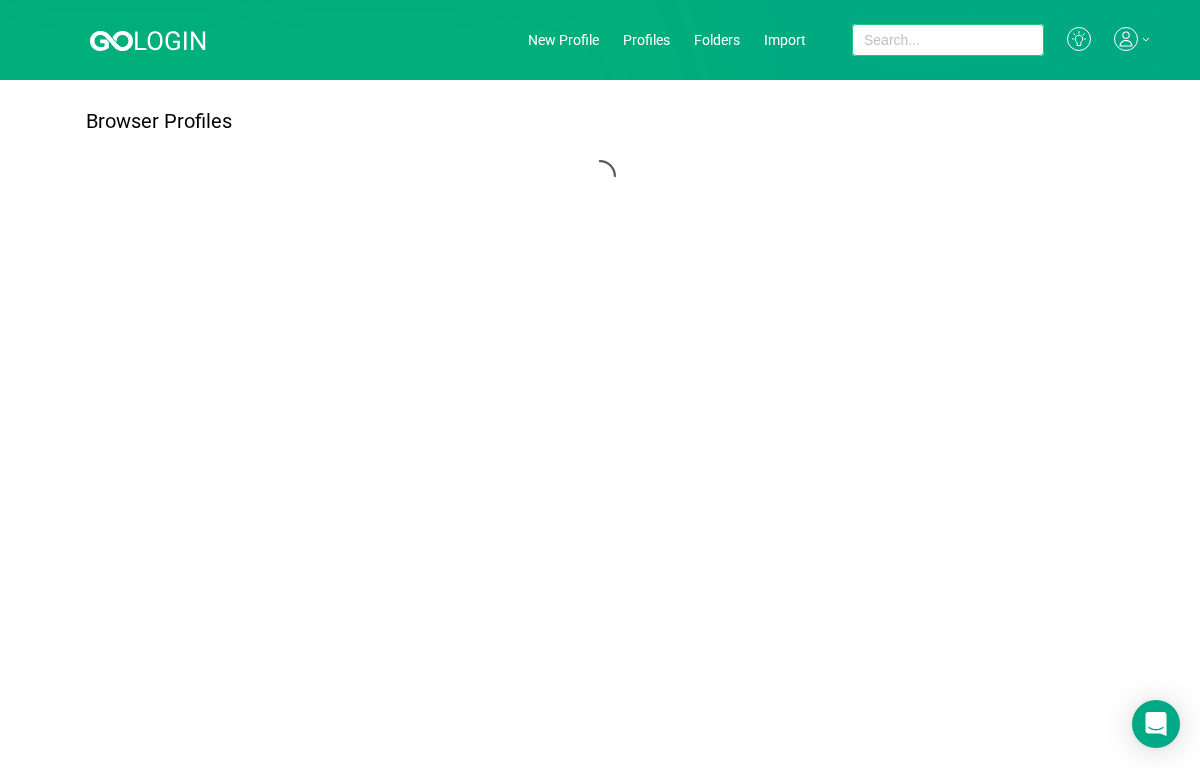 paste on "[EMAIL]" 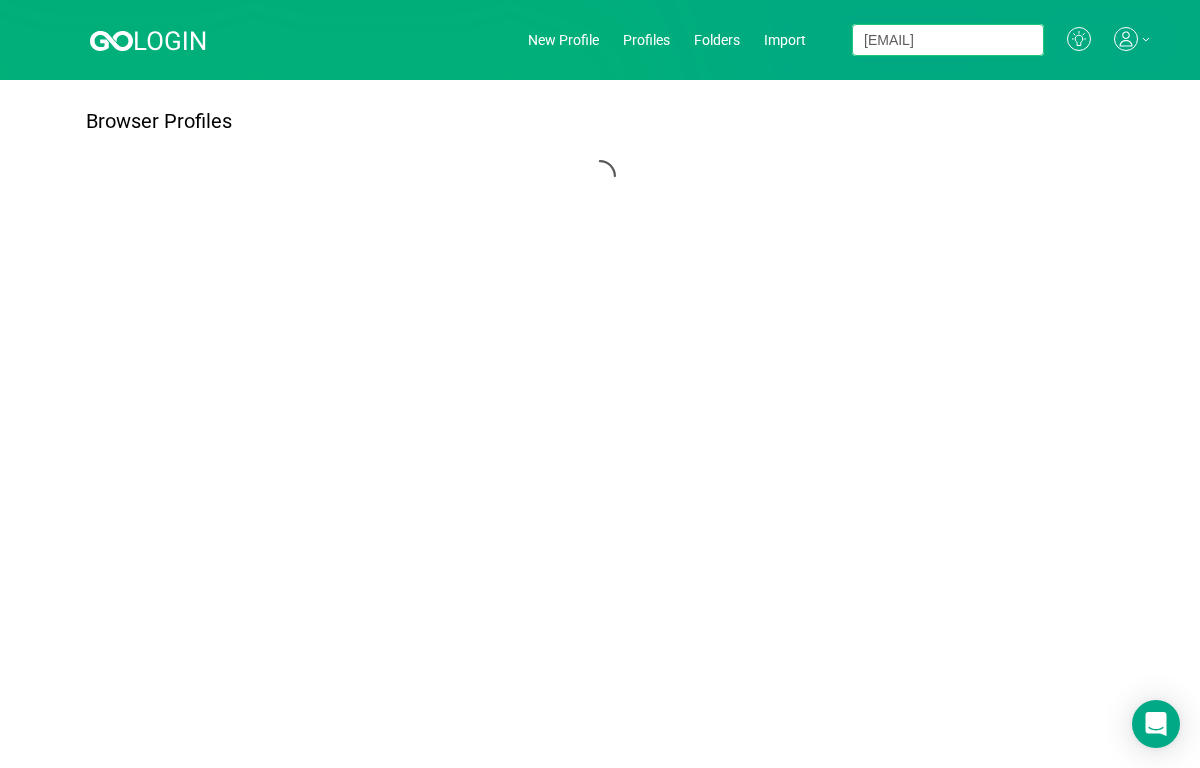 scroll, scrollTop: 0, scrollLeft: 91, axis: horizontal 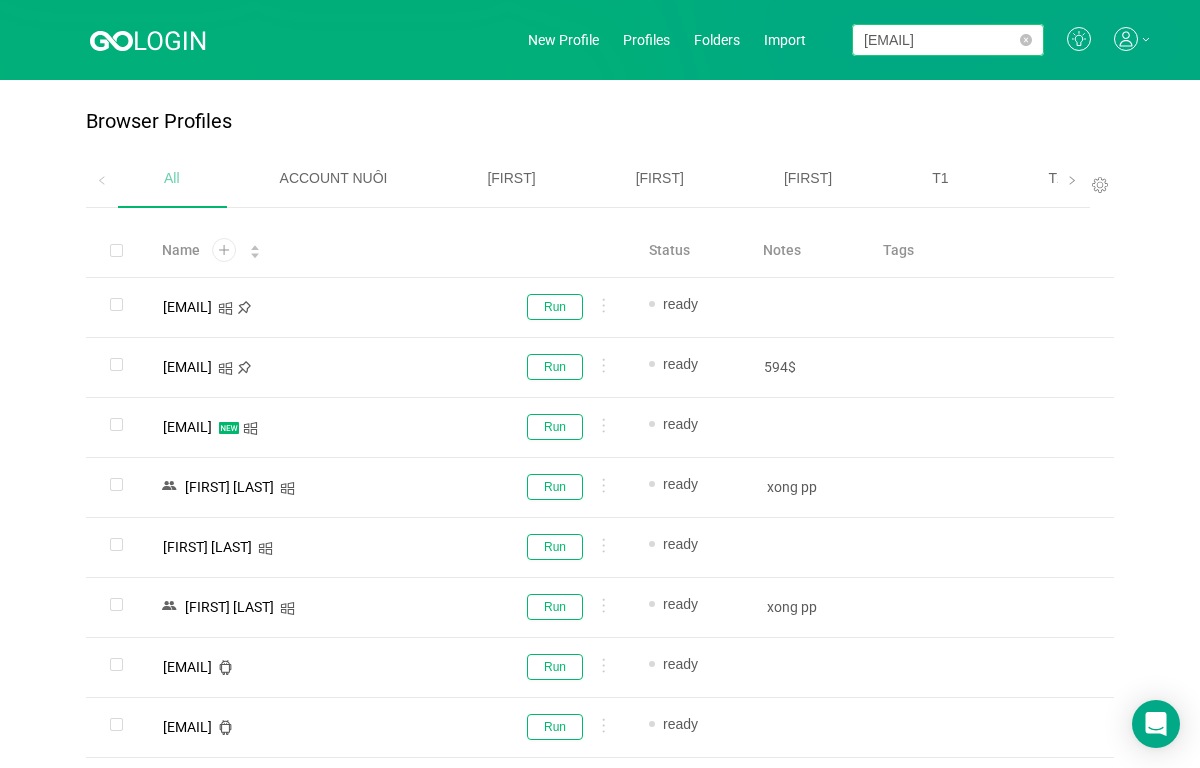 type on "[EMAIL]" 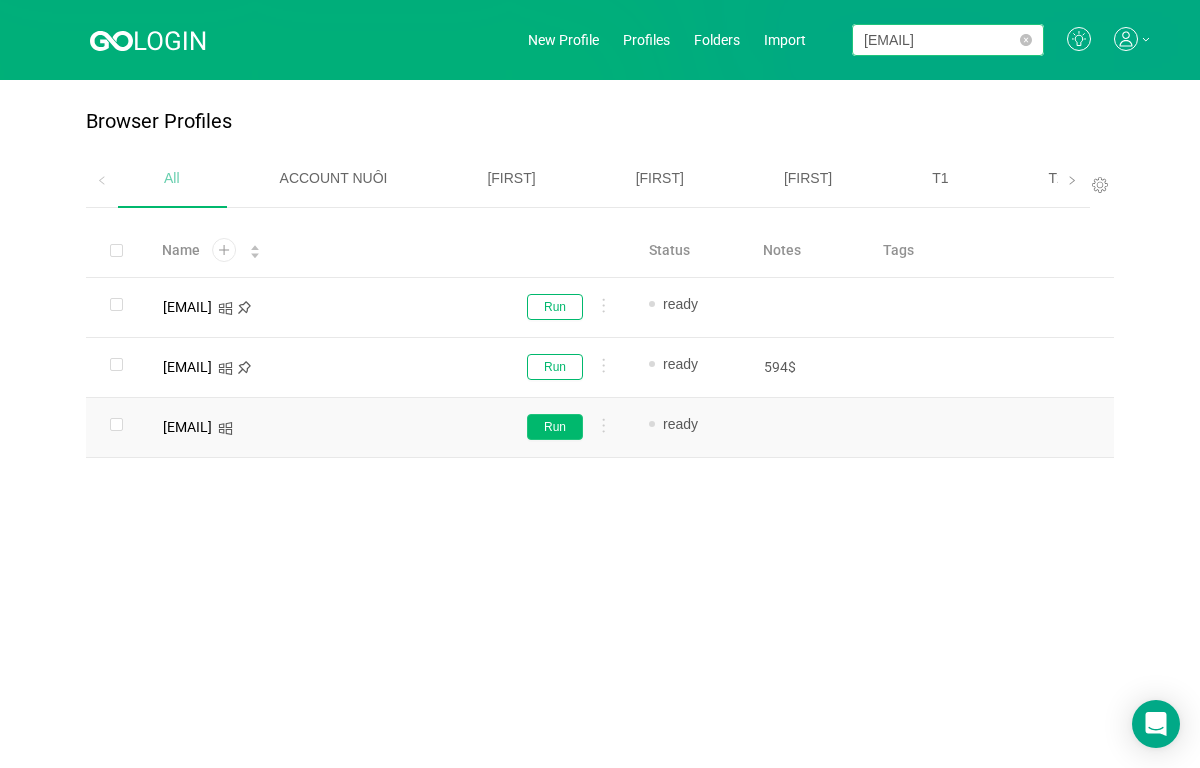 scroll, scrollTop: 0, scrollLeft: 0, axis: both 